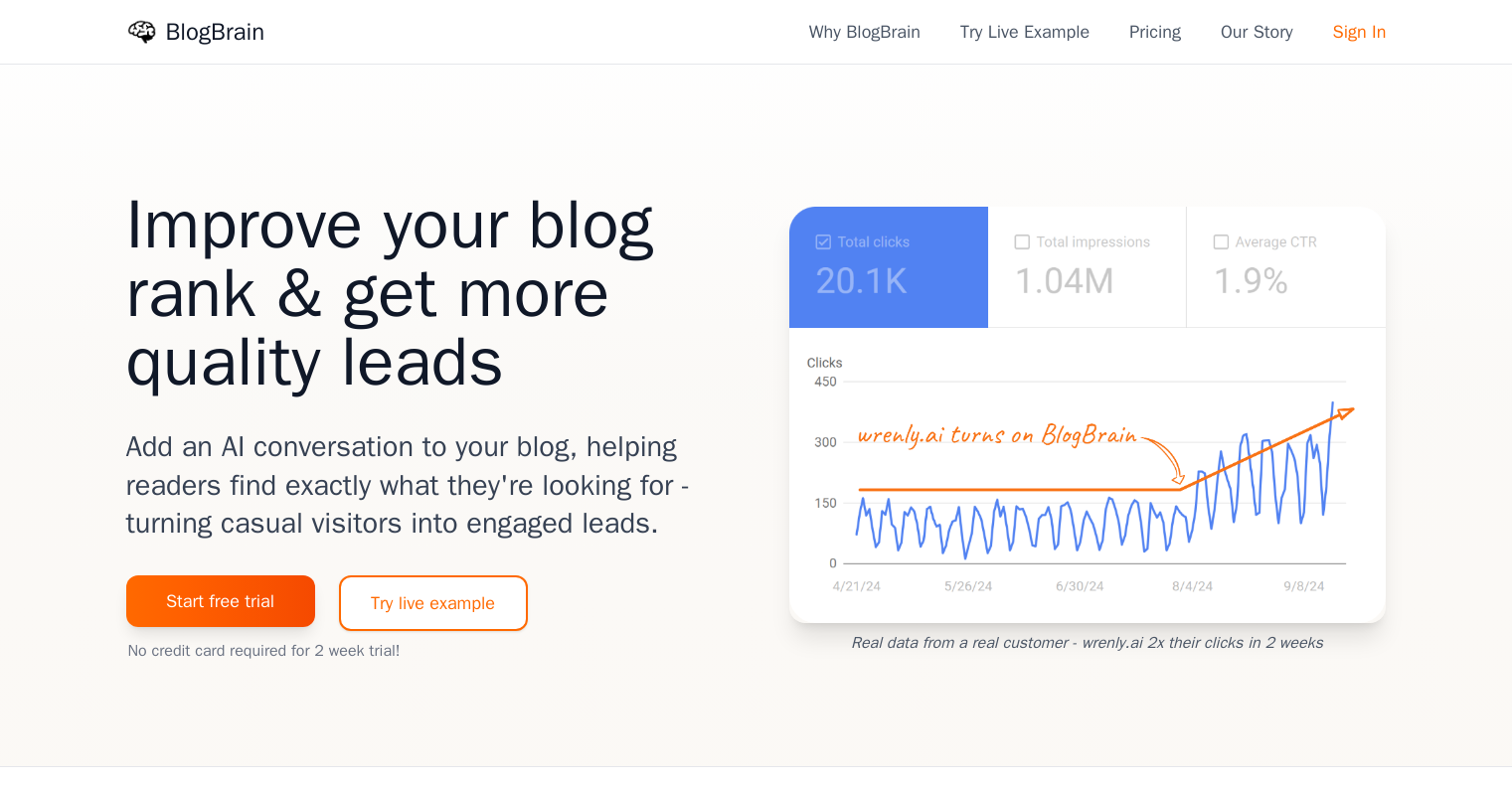 scroll, scrollTop: 0, scrollLeft: 0, axis: both 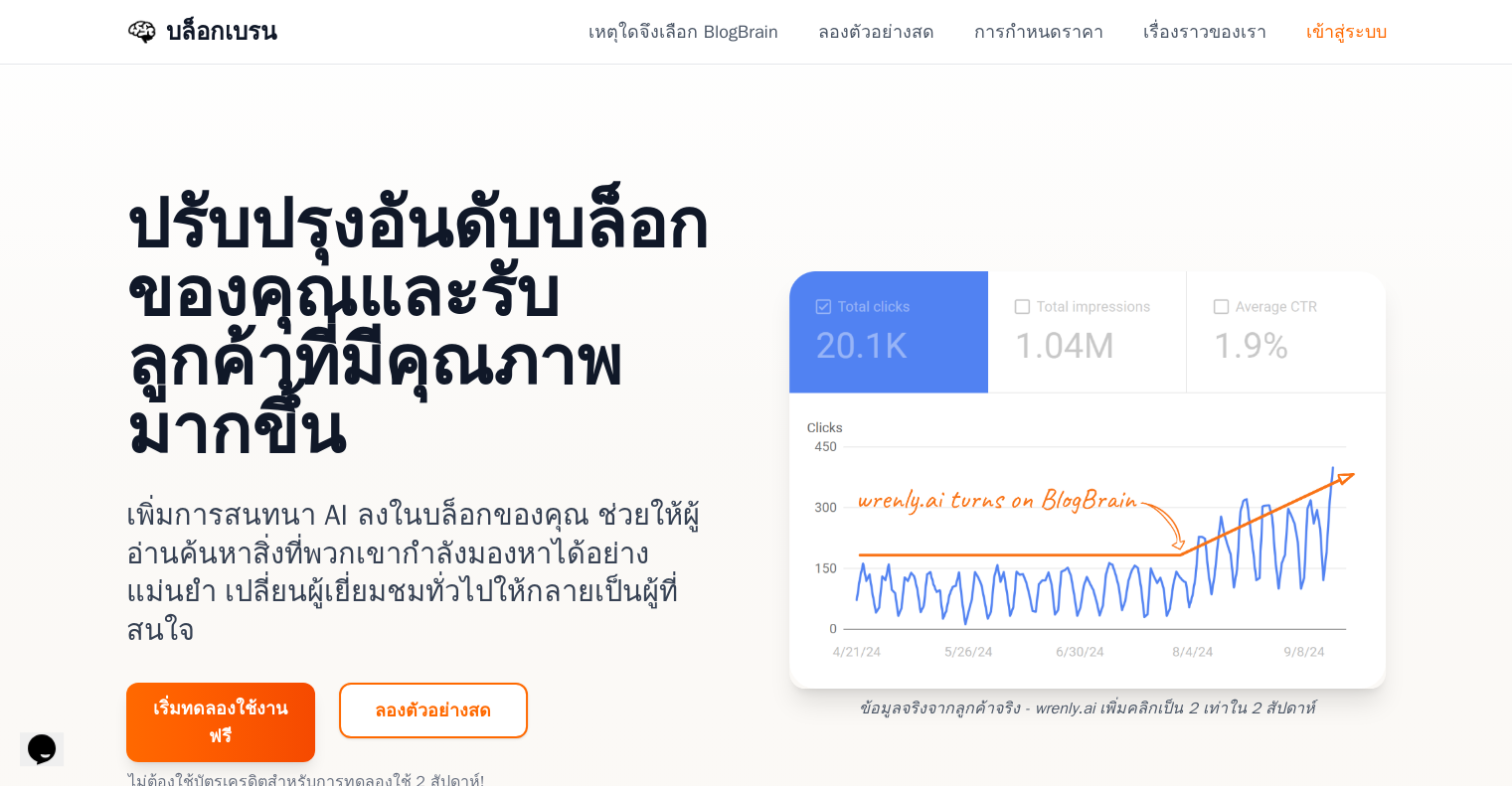 click on "เริ่มทดลองใช้งานฟรี" at bounding box center (220, 722) 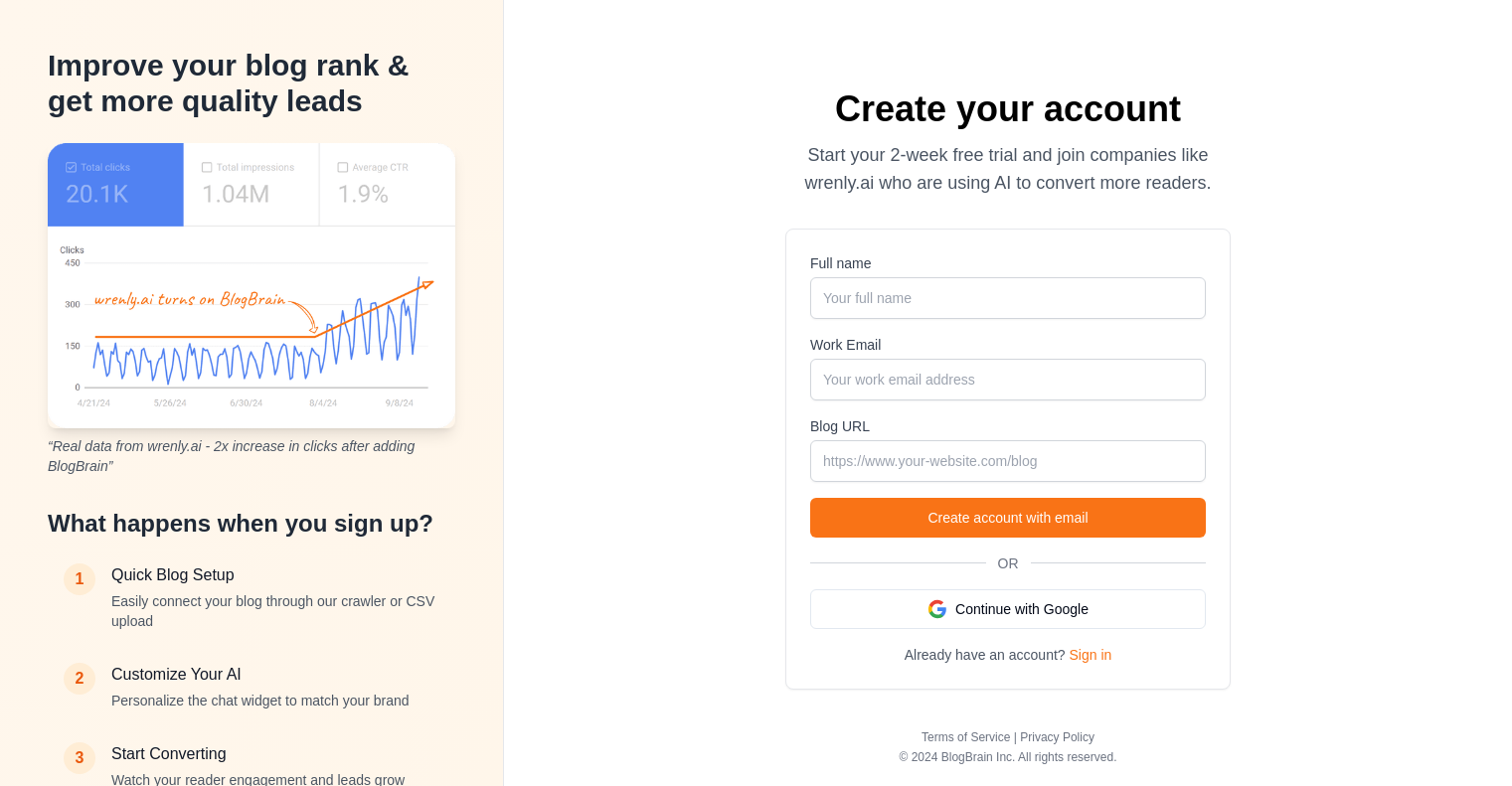 scroll, scrollTop: 0, scrollLeft: 0, axis: both 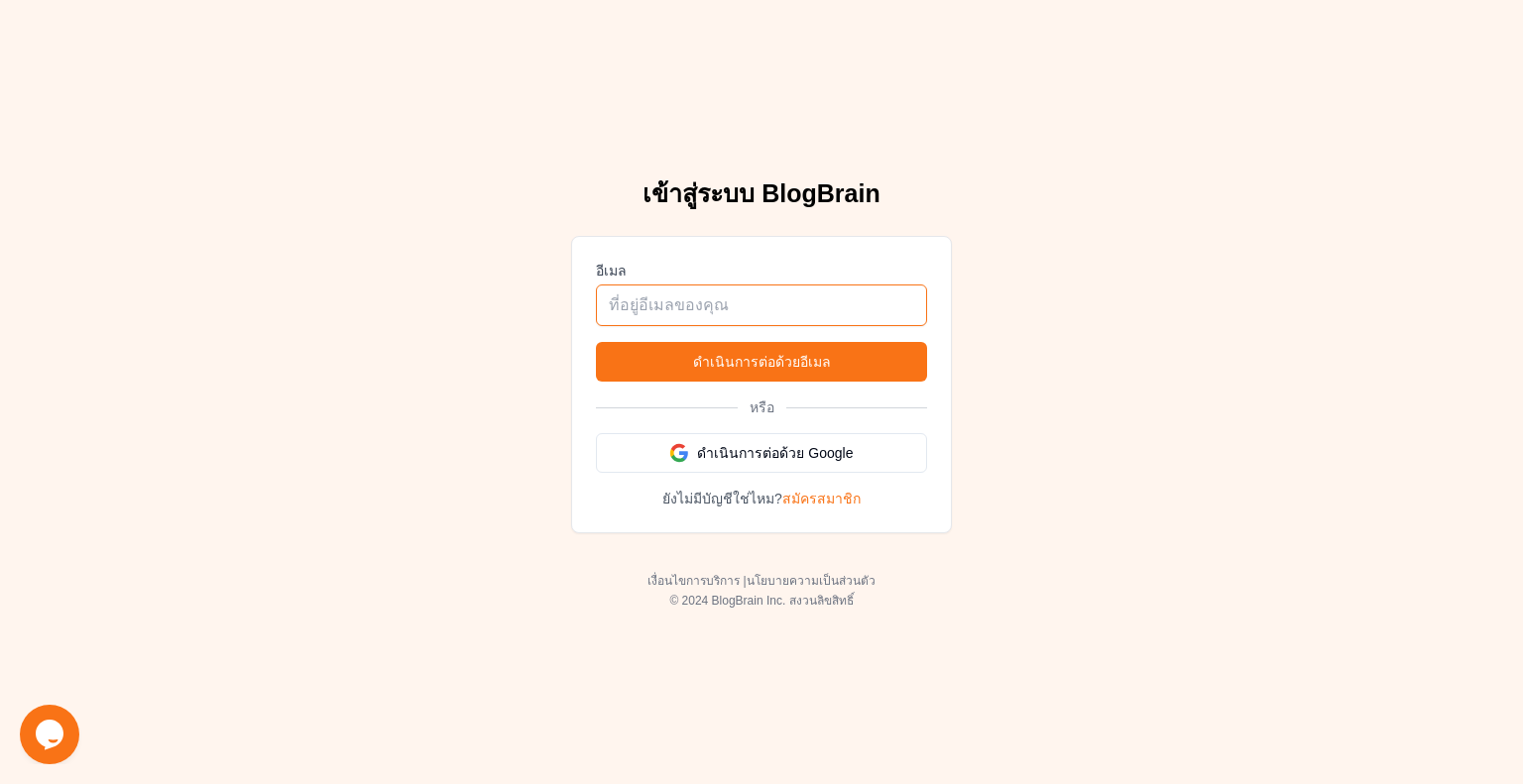 click at bounding box center [762, 305] 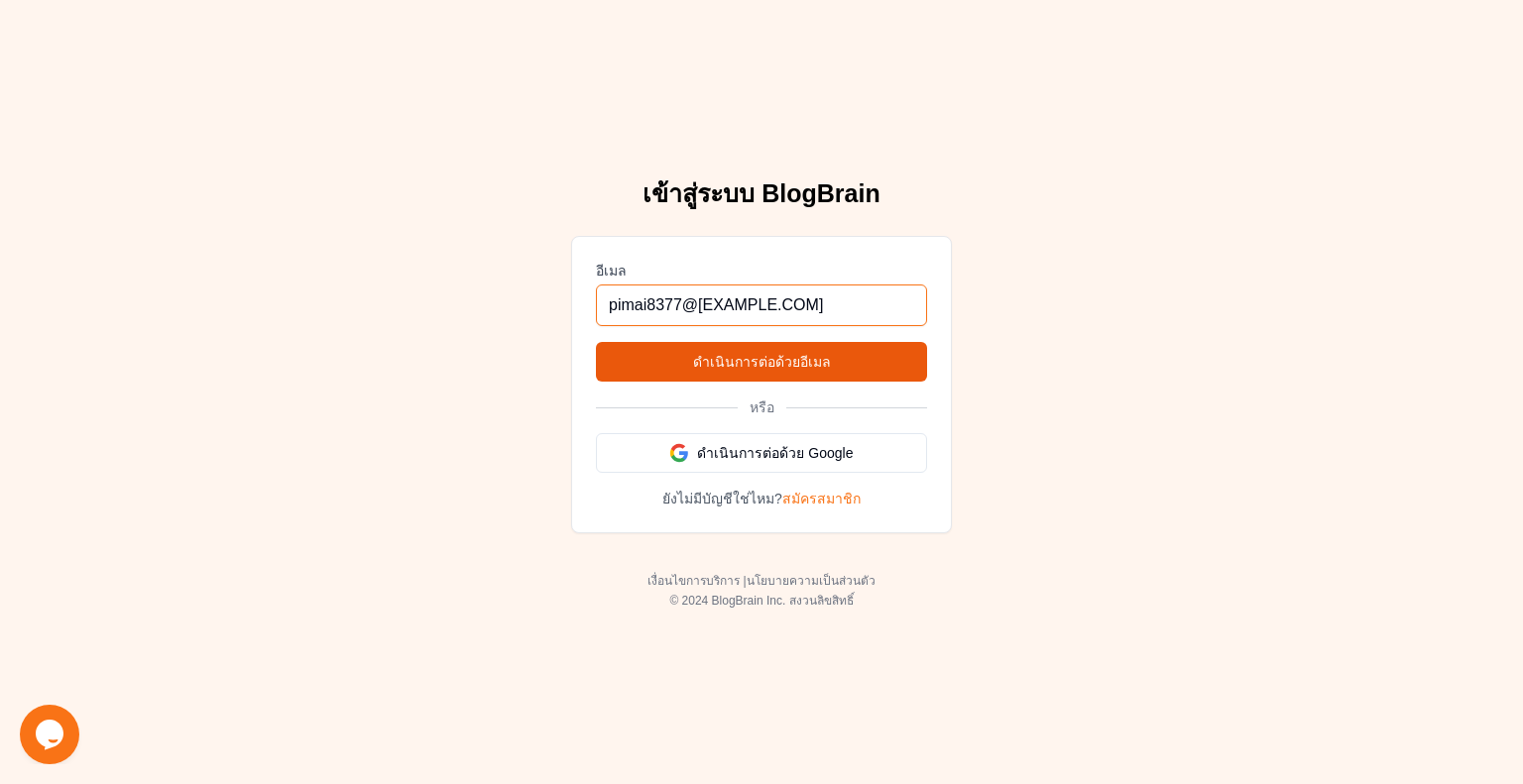 type on "pimai8377@outlokk.co.th" 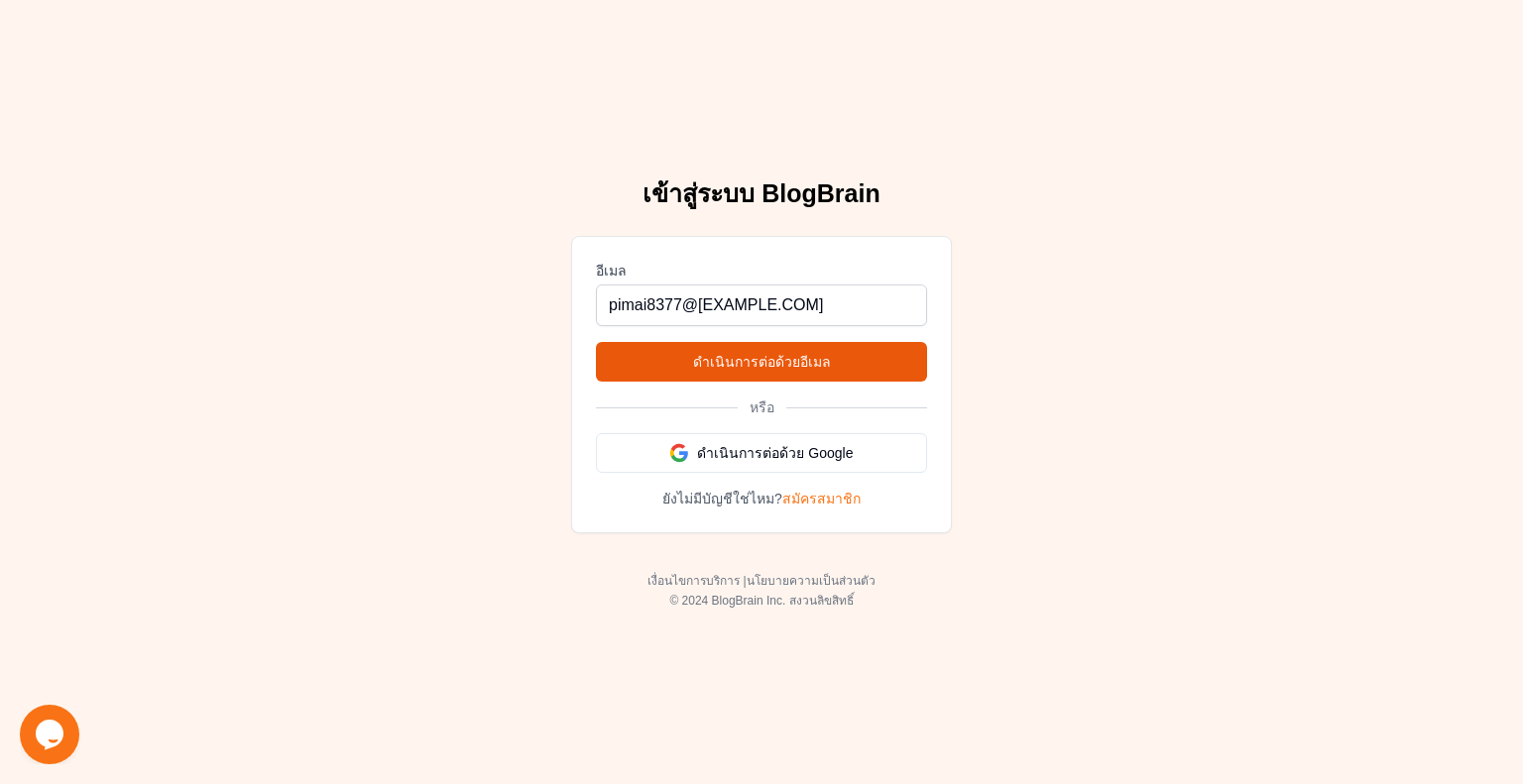 click on "ดำเนินการต่อด้วยอีเมล" at bounding box center (762, 362) 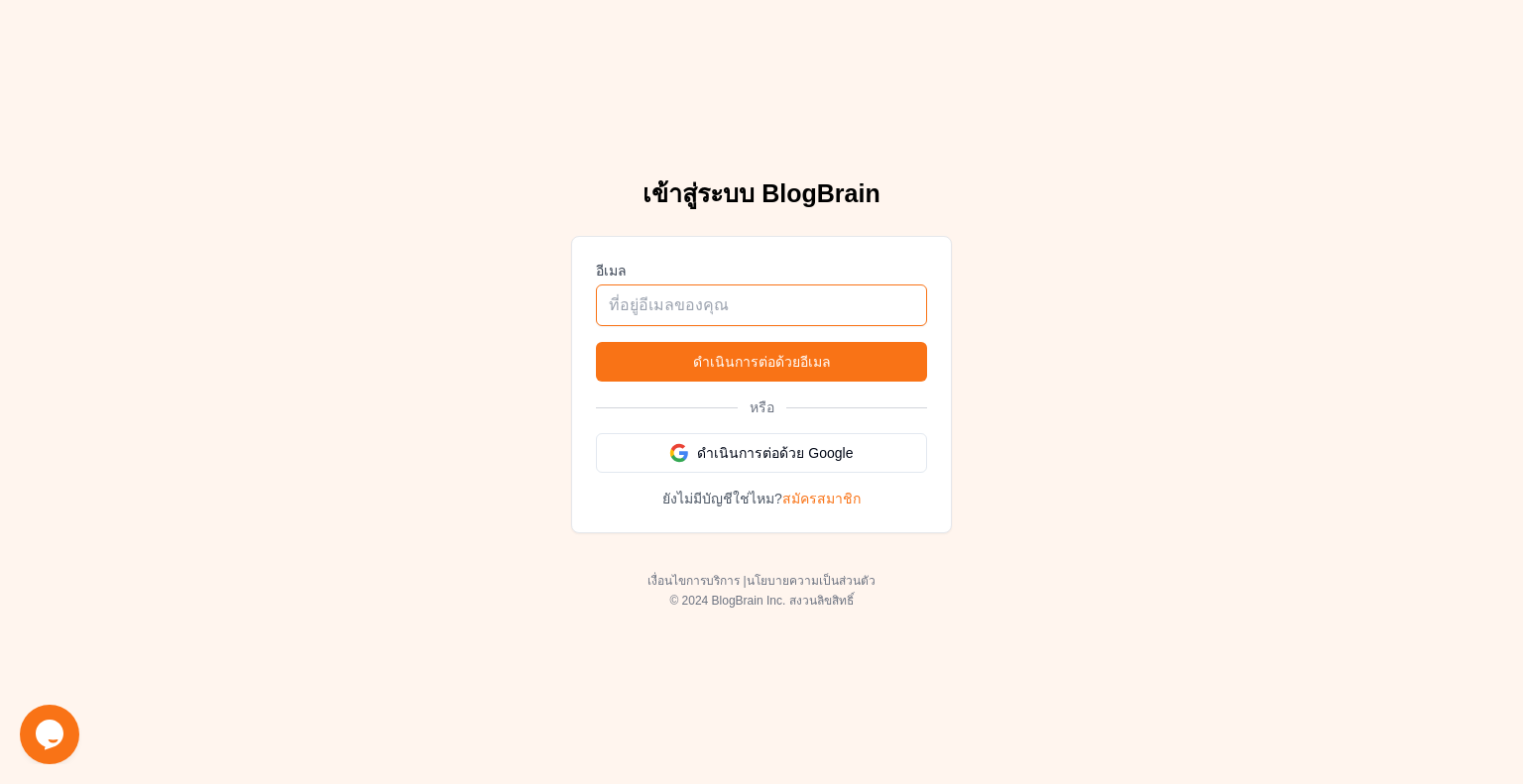 click at bounding box center (762, 305) 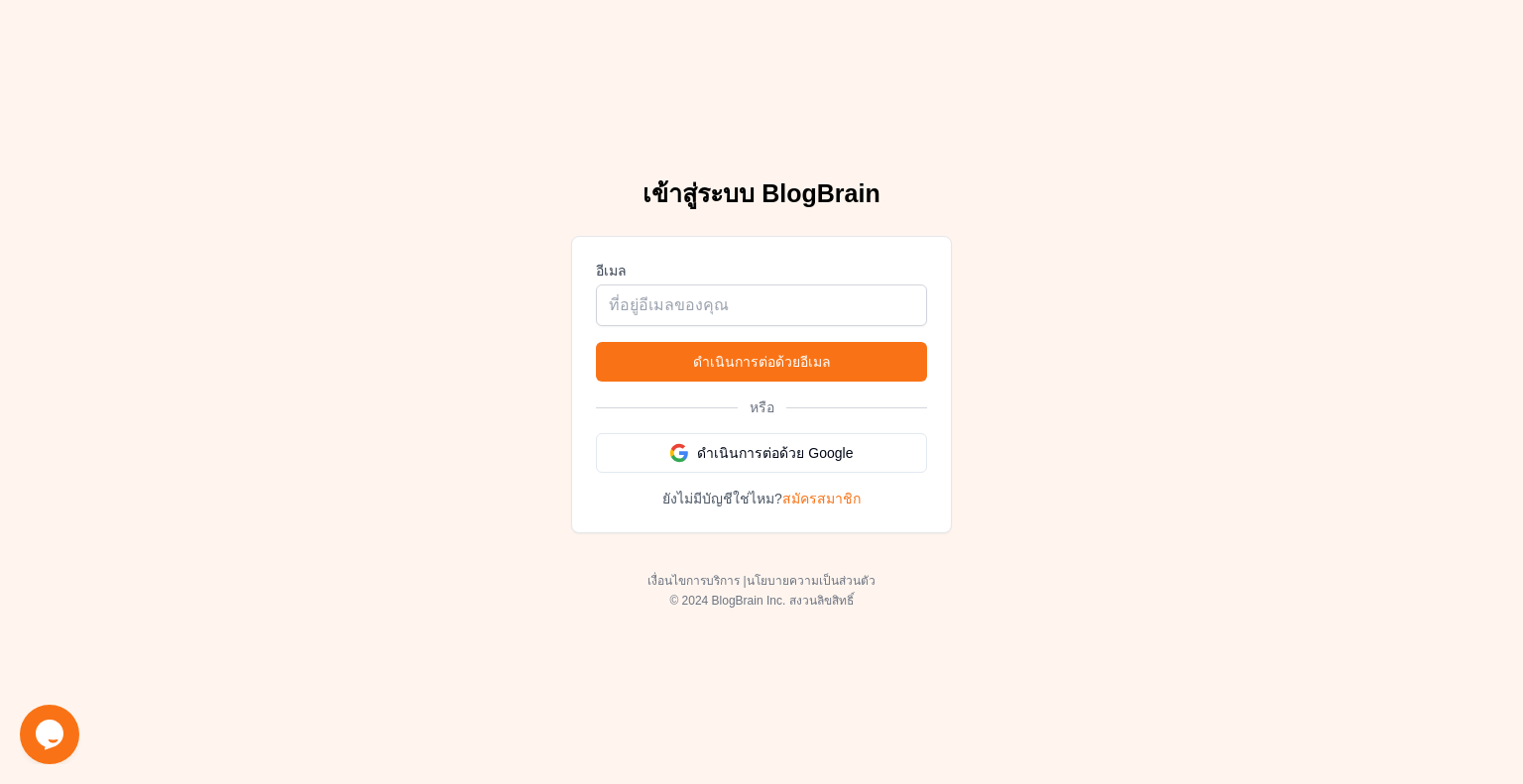 click on "เข้าสู่ระบบ BlogBrain อีเมล ดำเนินการต่อด้วยอีเมล หรือ ดำเนินการต่อด้วย Google ยังไม่มีบัญชีใช่ไหม?  สมัครสมาชิก   เงื่อนไขการบริการ    |  นโยบายความเป็นส่วนตัว   © 2024 BlogBrain Inc. สงวนลิขสิทธิ์" at bounding box center [762, 392] 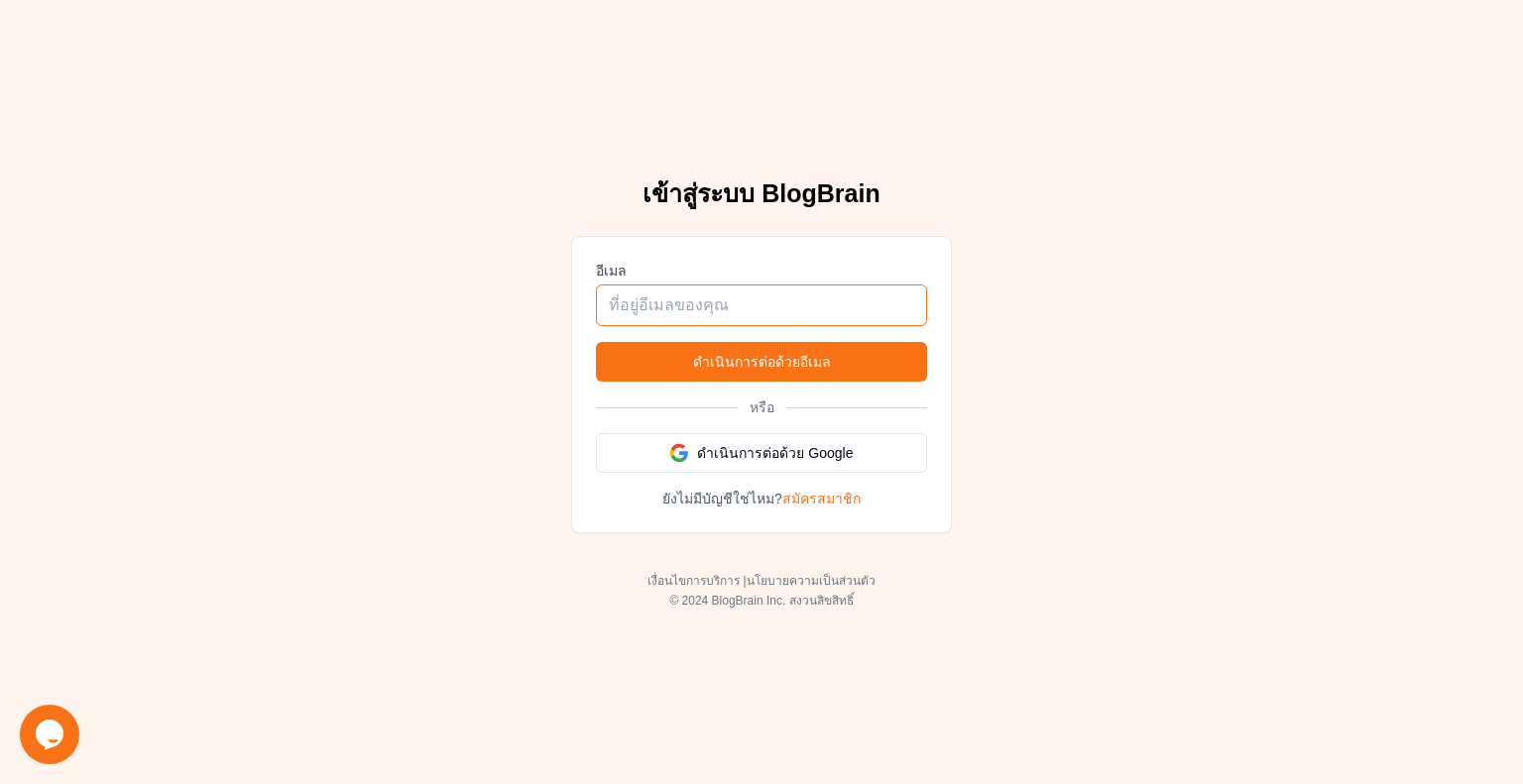 click at bounding box center [762, 305] 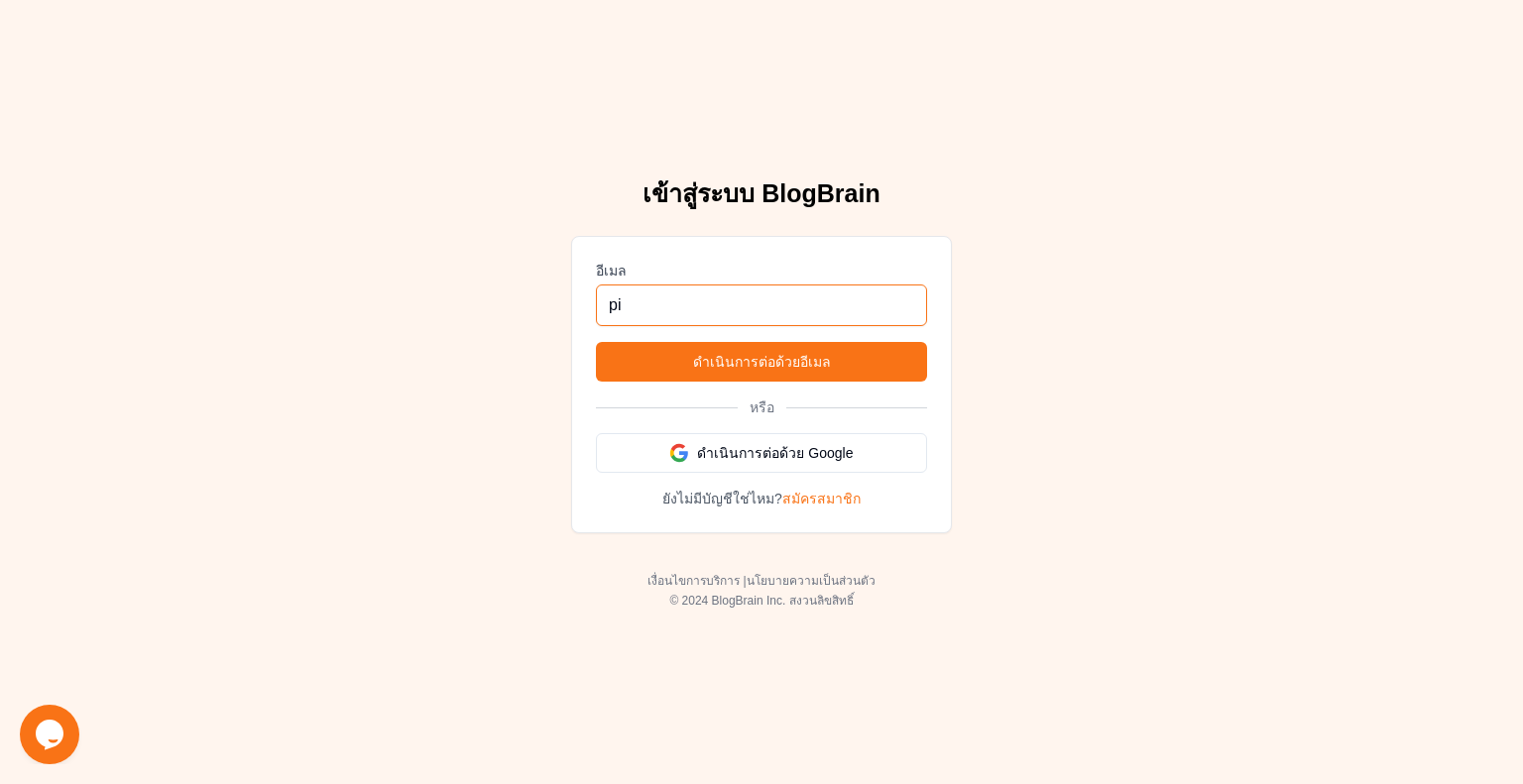 type on "p" 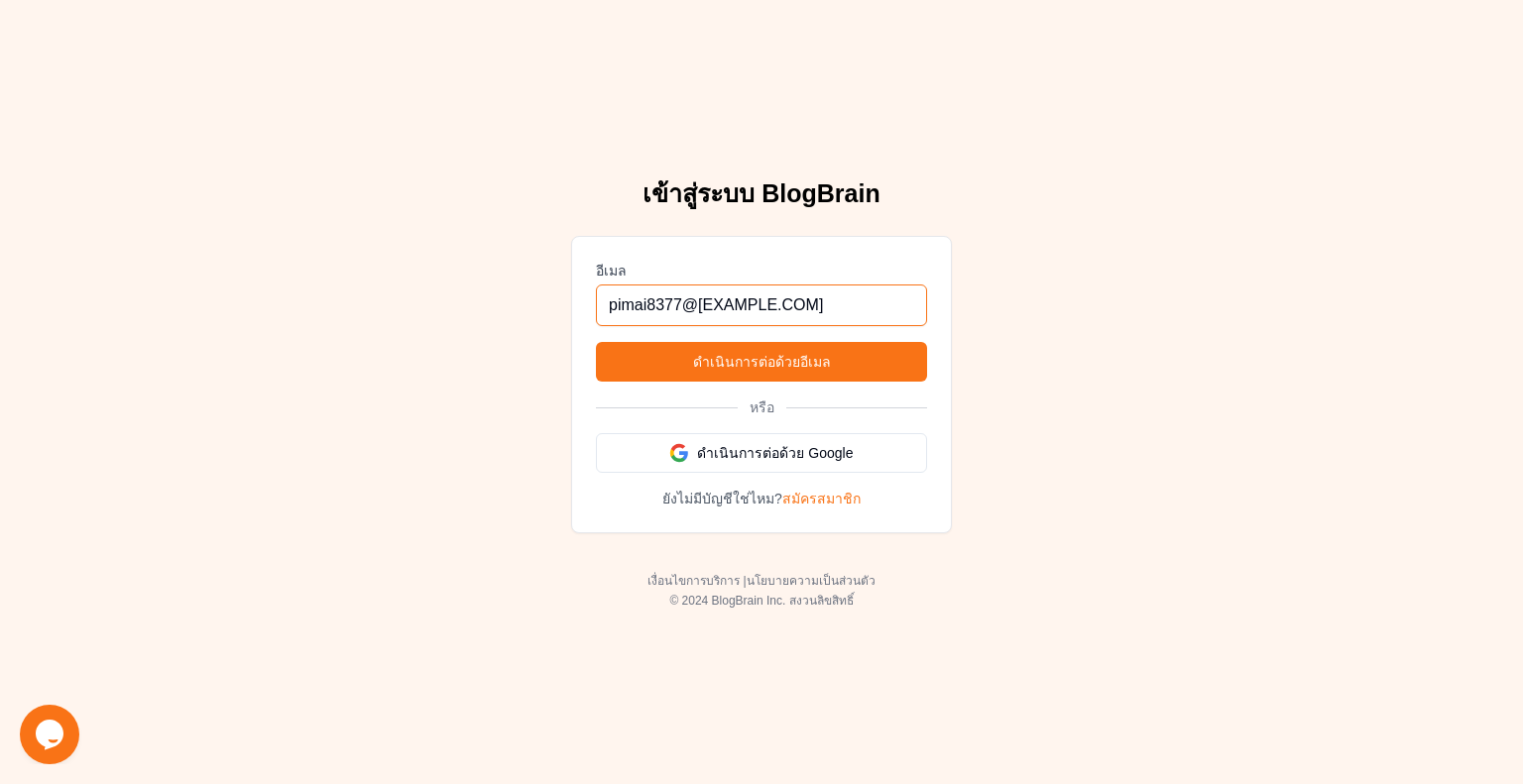 click on "pimai8377@outlokk.co.th" at bounding box center (762, 305) 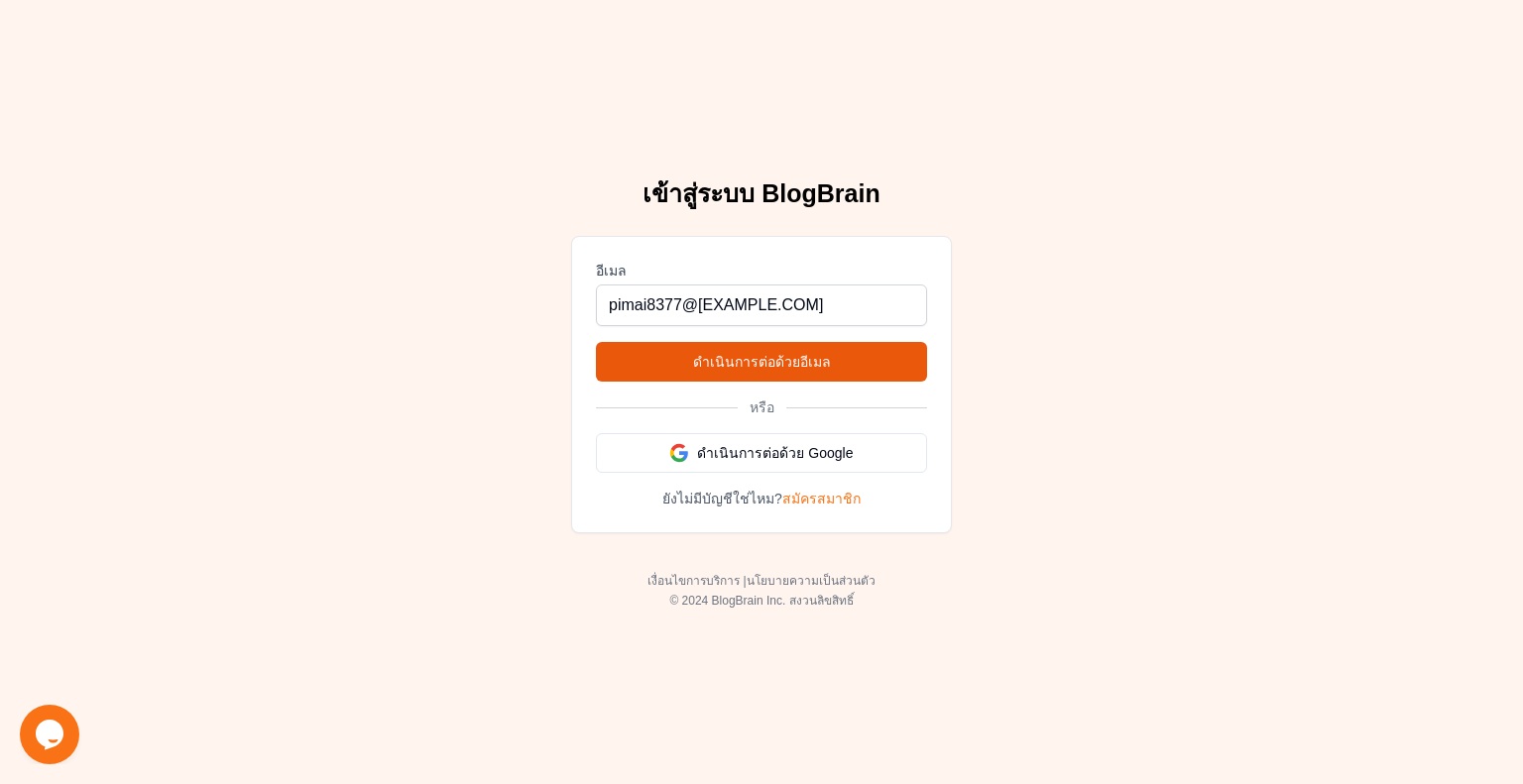 click on "ดำเนินการต่อด้วยอีเมล" at bounding box center [762, 362] 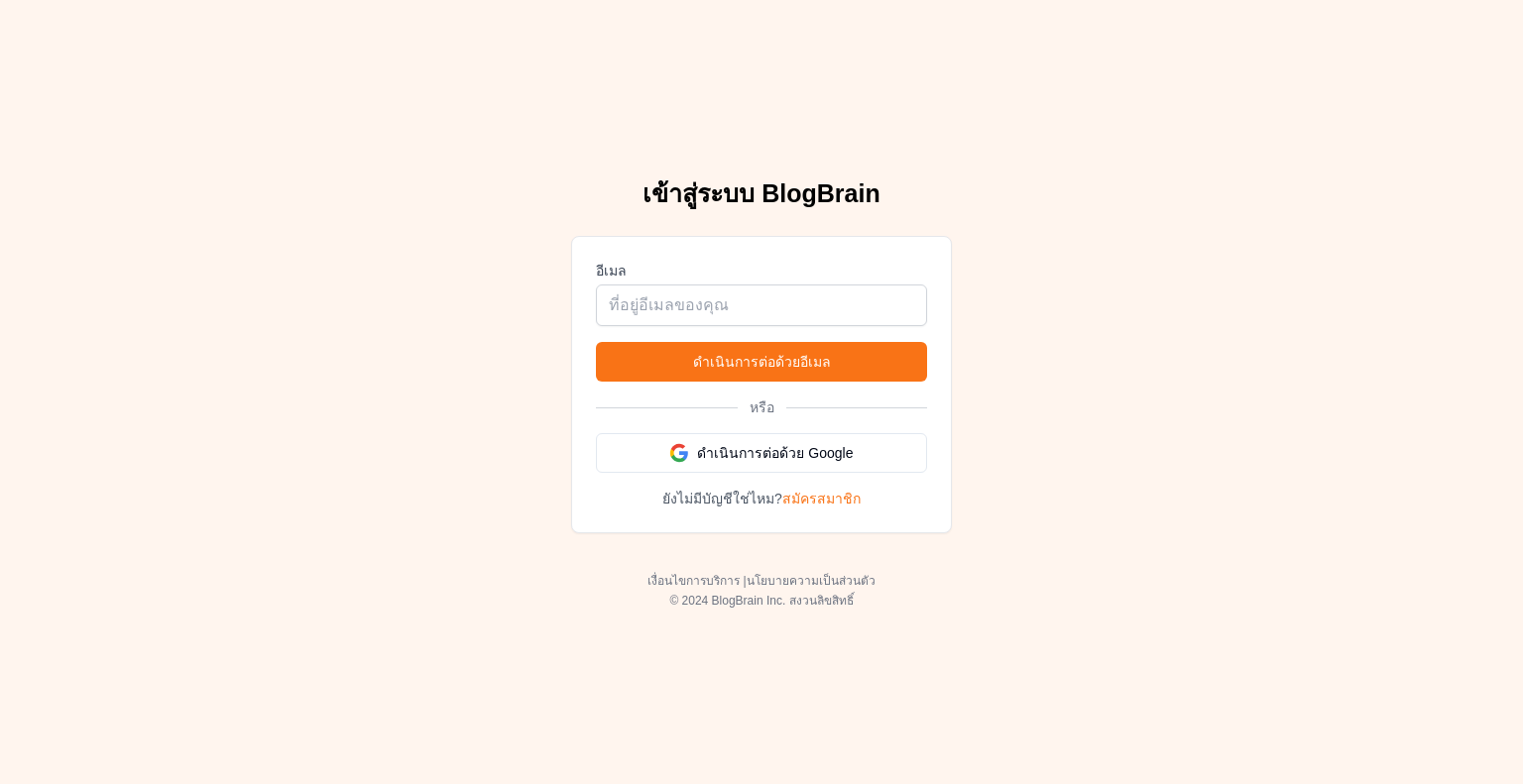 scroll, scrollTop: 0, scrollLeft: 0, axis: both 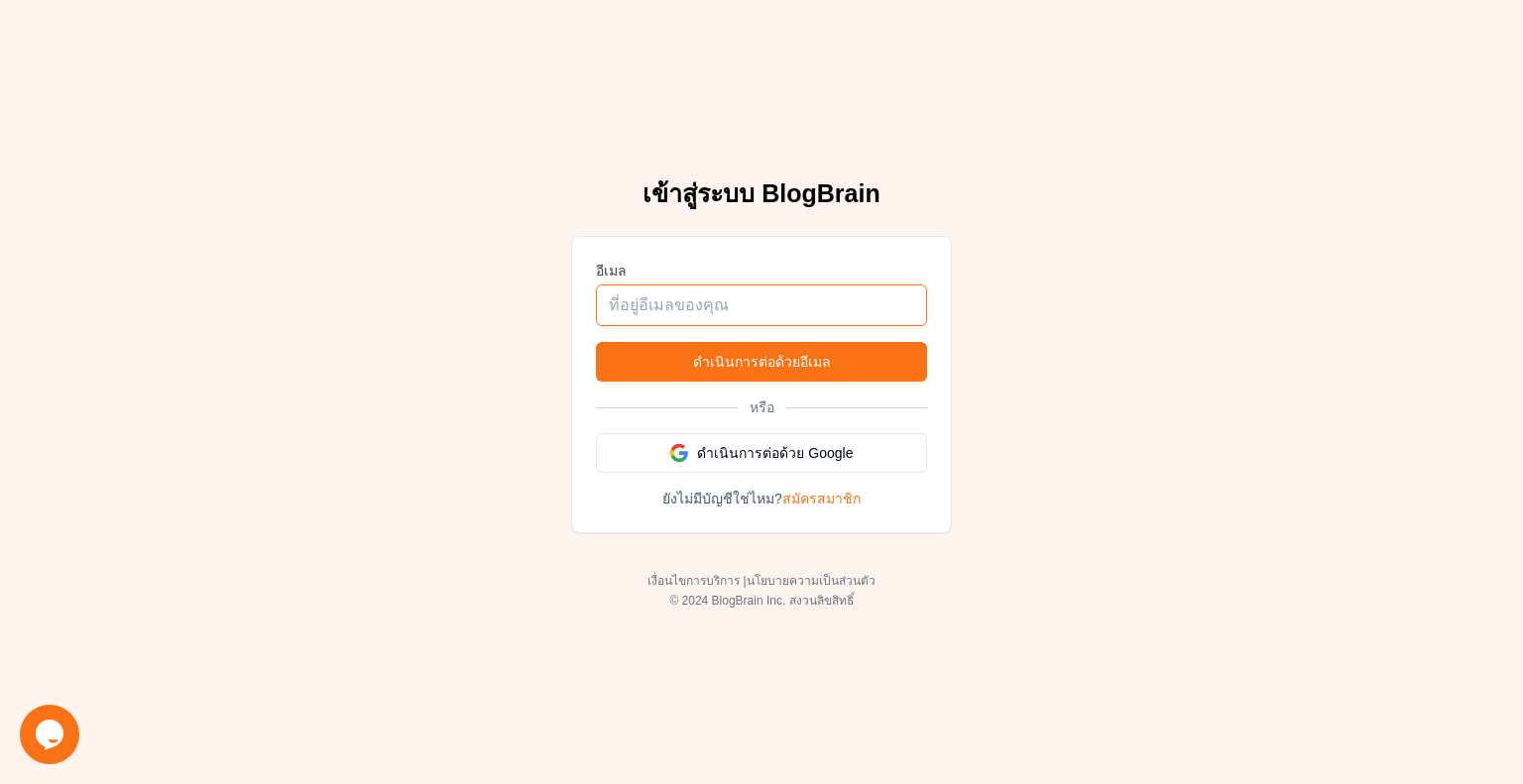click at bounding box center (762, 305) 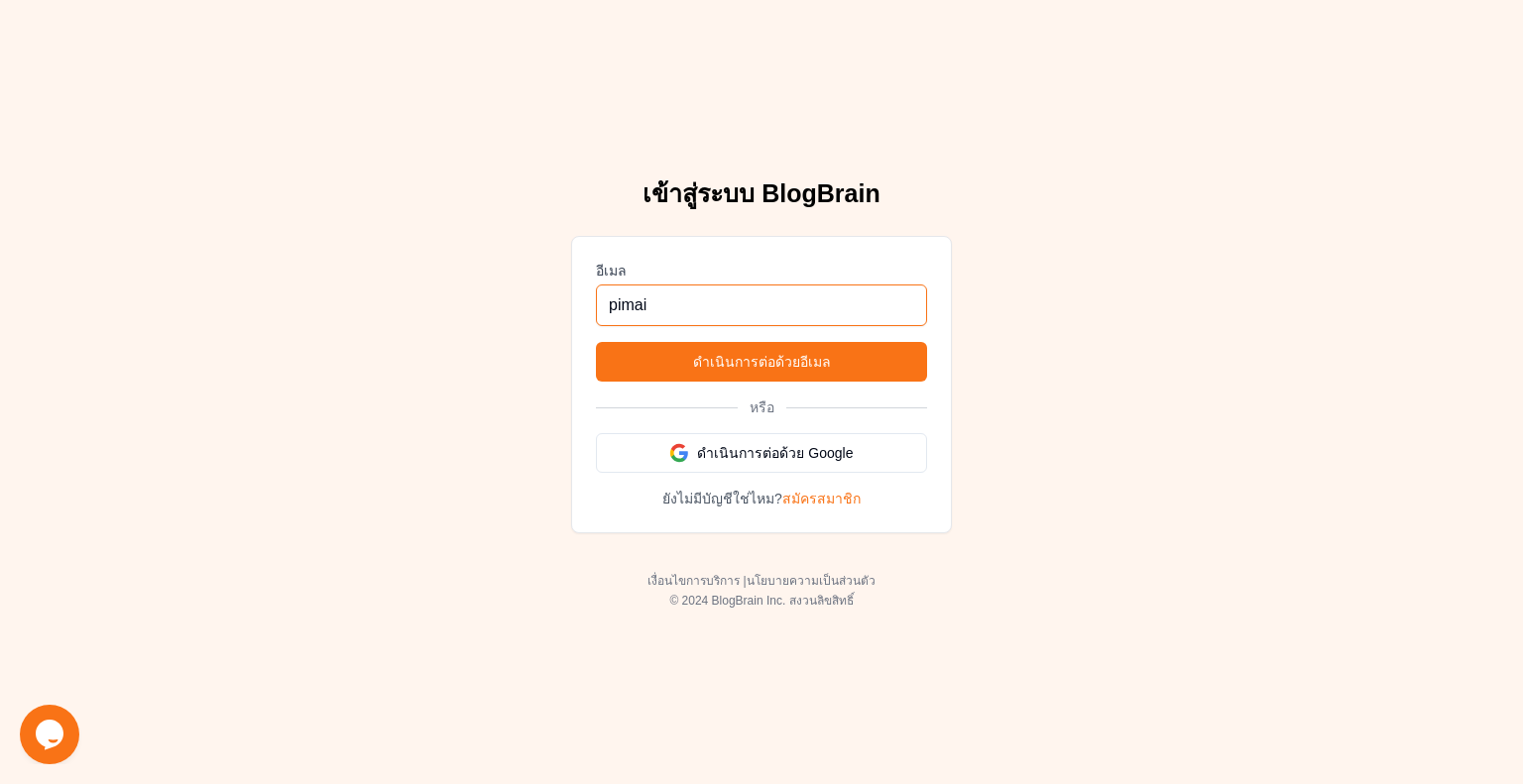 type on "pimai8377@[EXAMPLE.COM]" 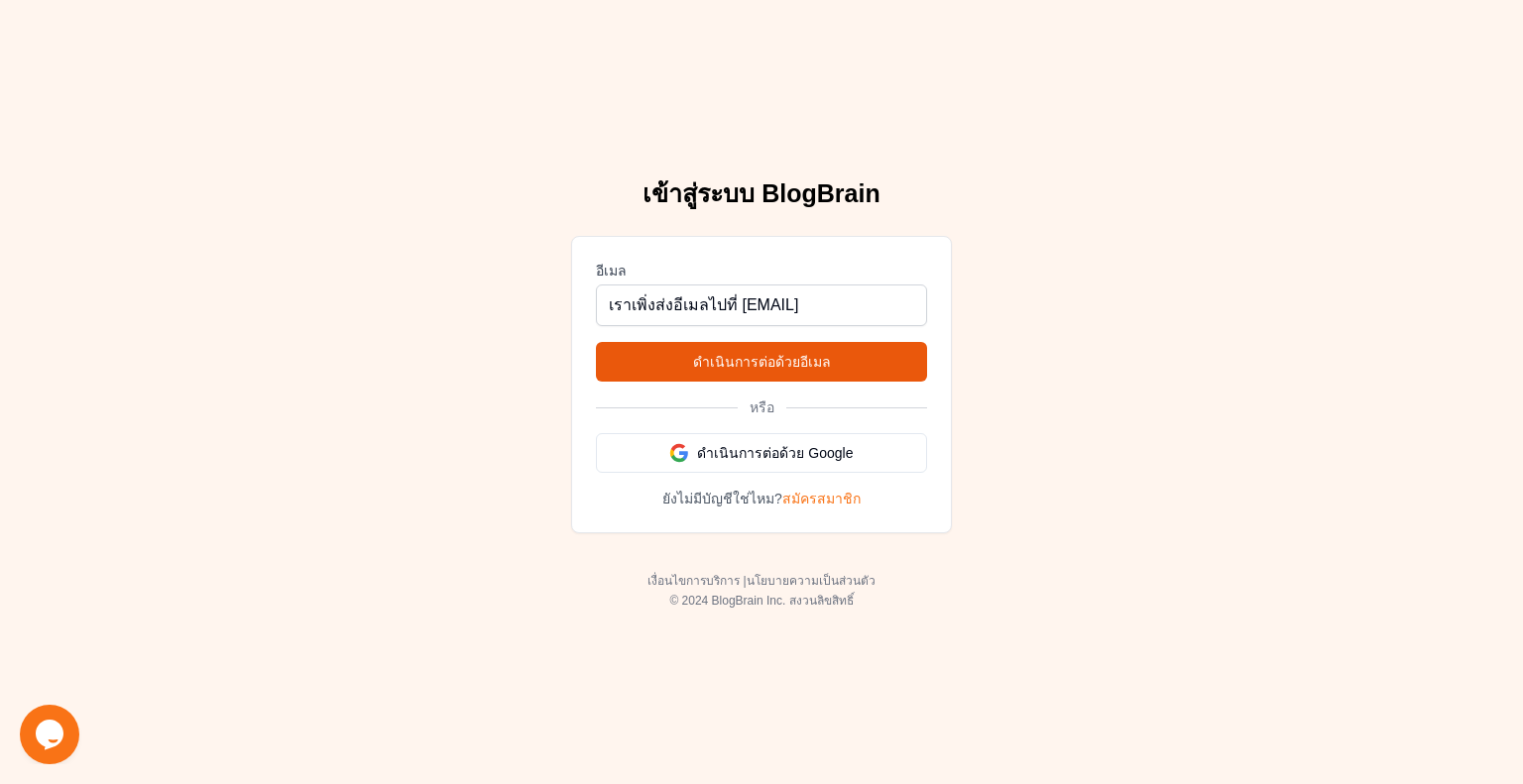 click on "ดำเนินการต่อด้วยอีเมล" at bounding box center (762, 362) 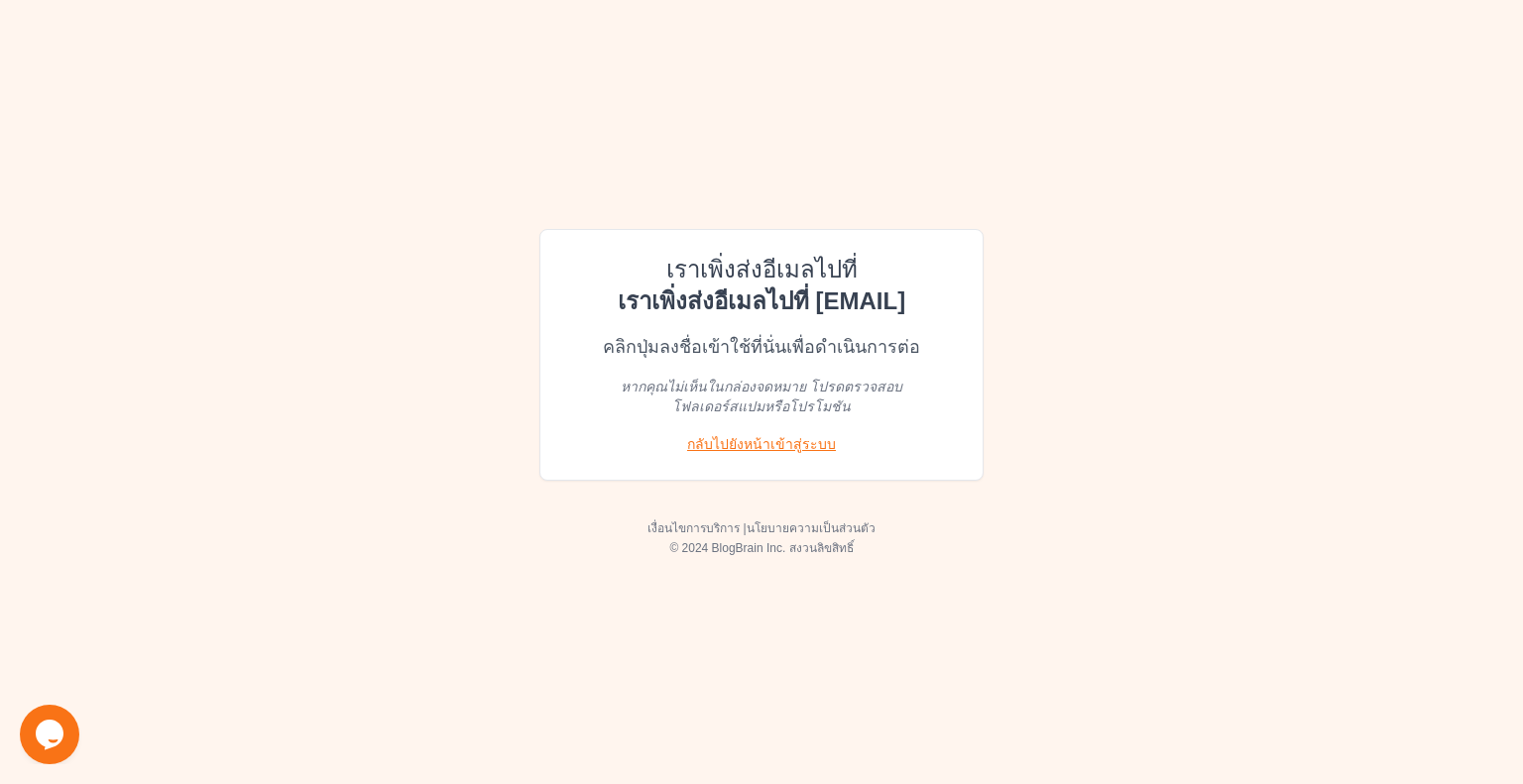 click on "กลับไปยังหน้าเข้าสู่ระบบ" at bounding box center (762, 444) 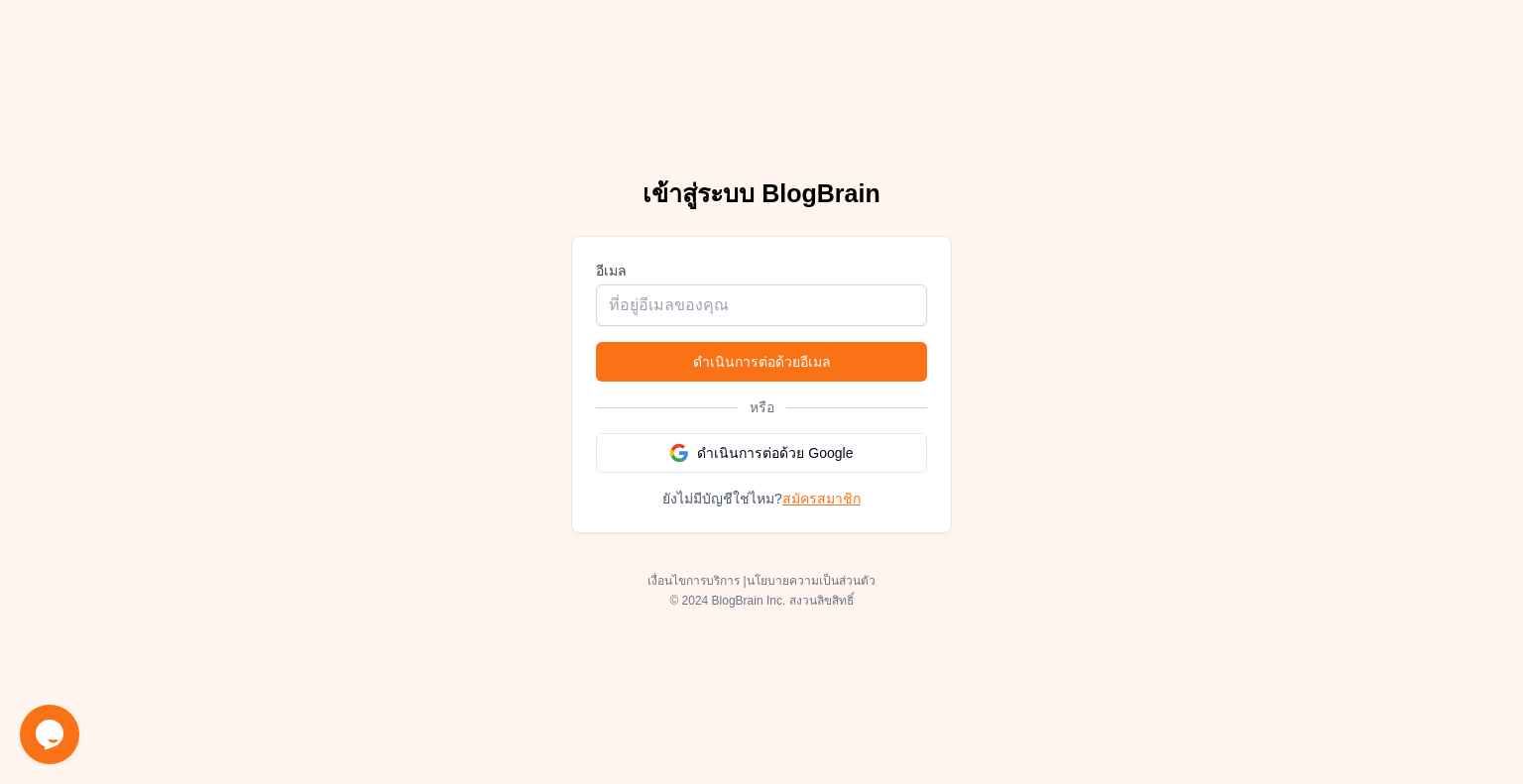 click on "สมัครสมาชิก" at bounding box center [821, 499] 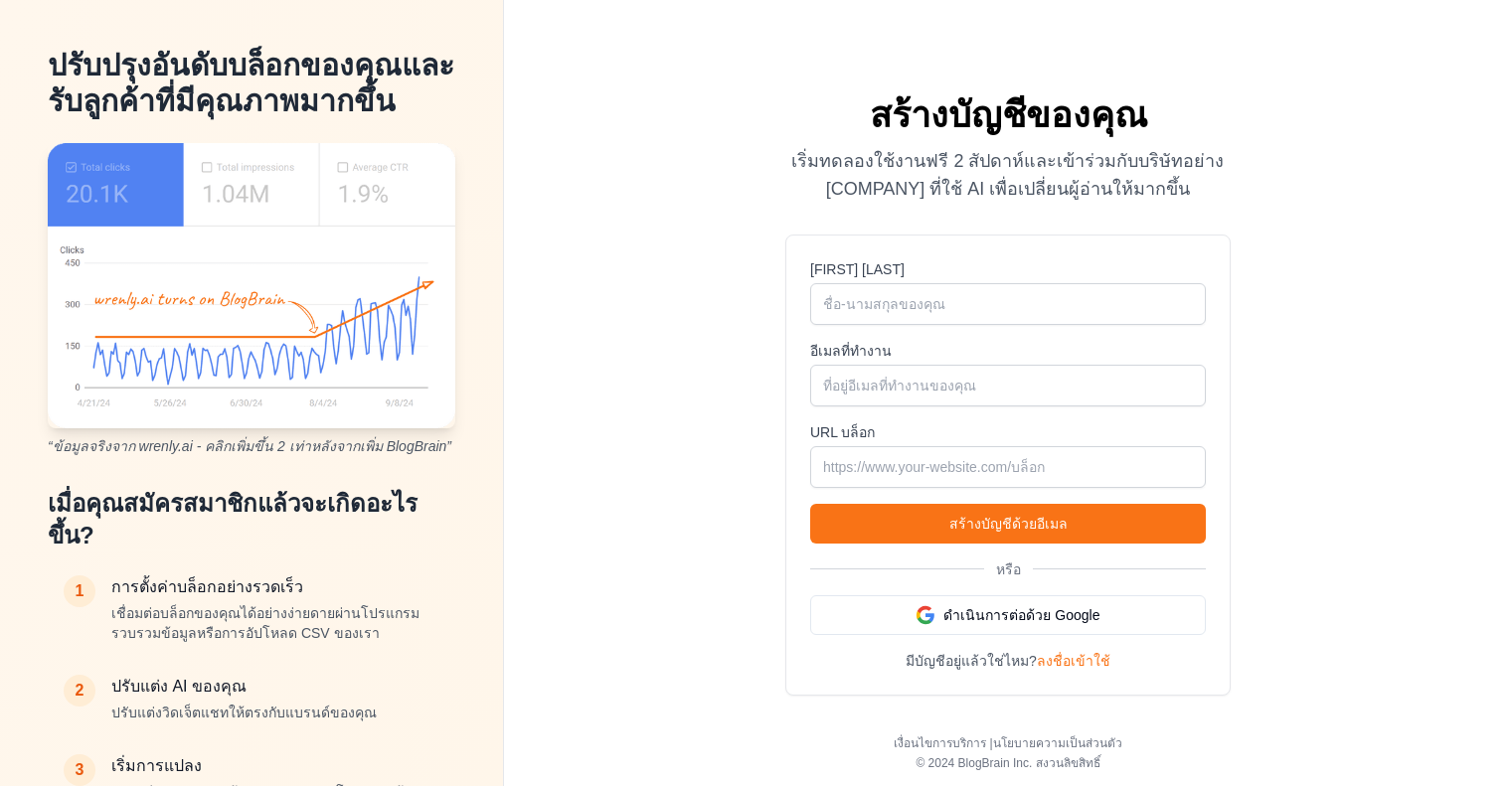 scroll, scrollTop: 0, scrollLeft: 0, axis: both 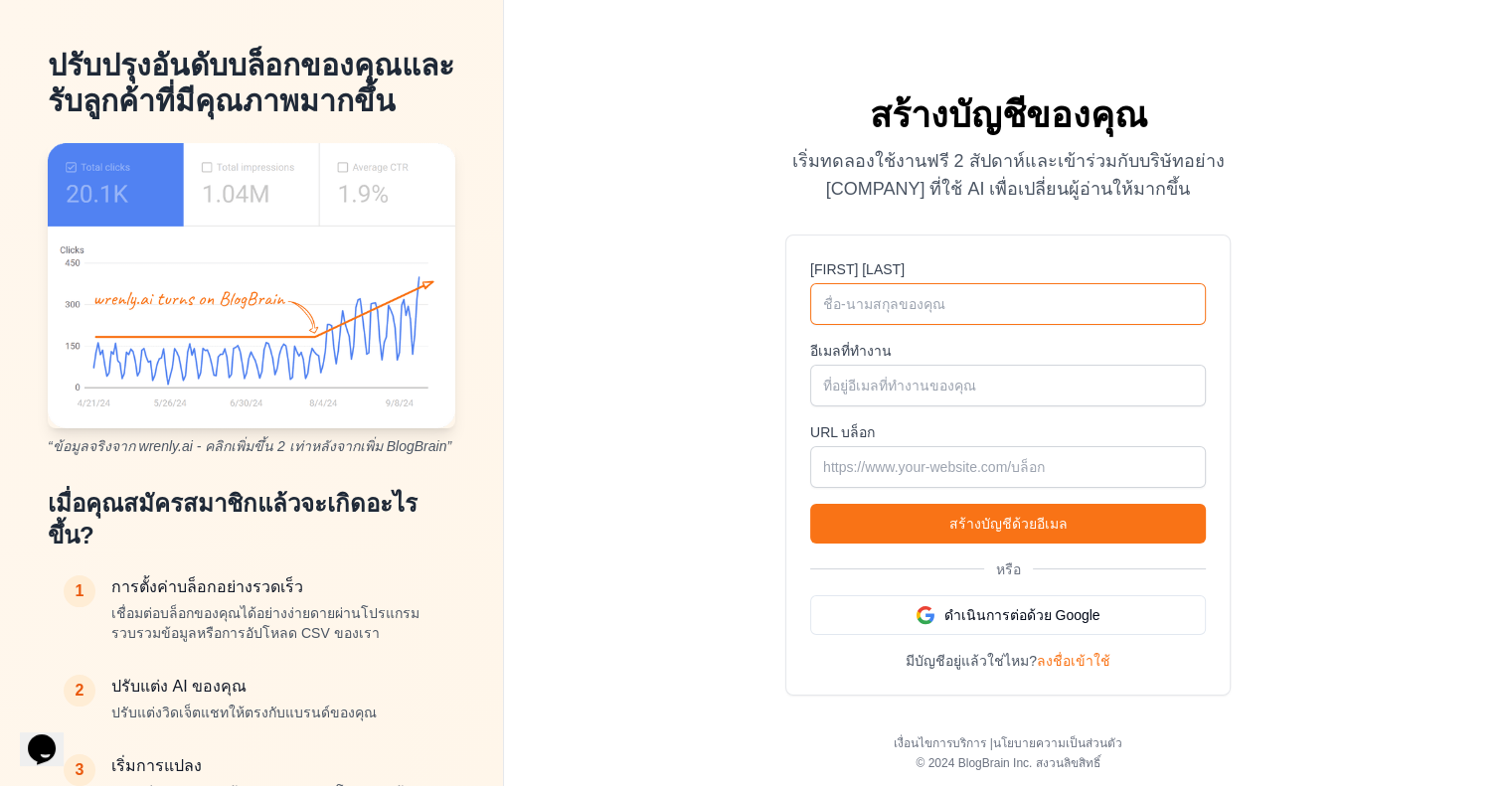 click on "[FIRST] [LAST]" at bounding box center (1008, 304) 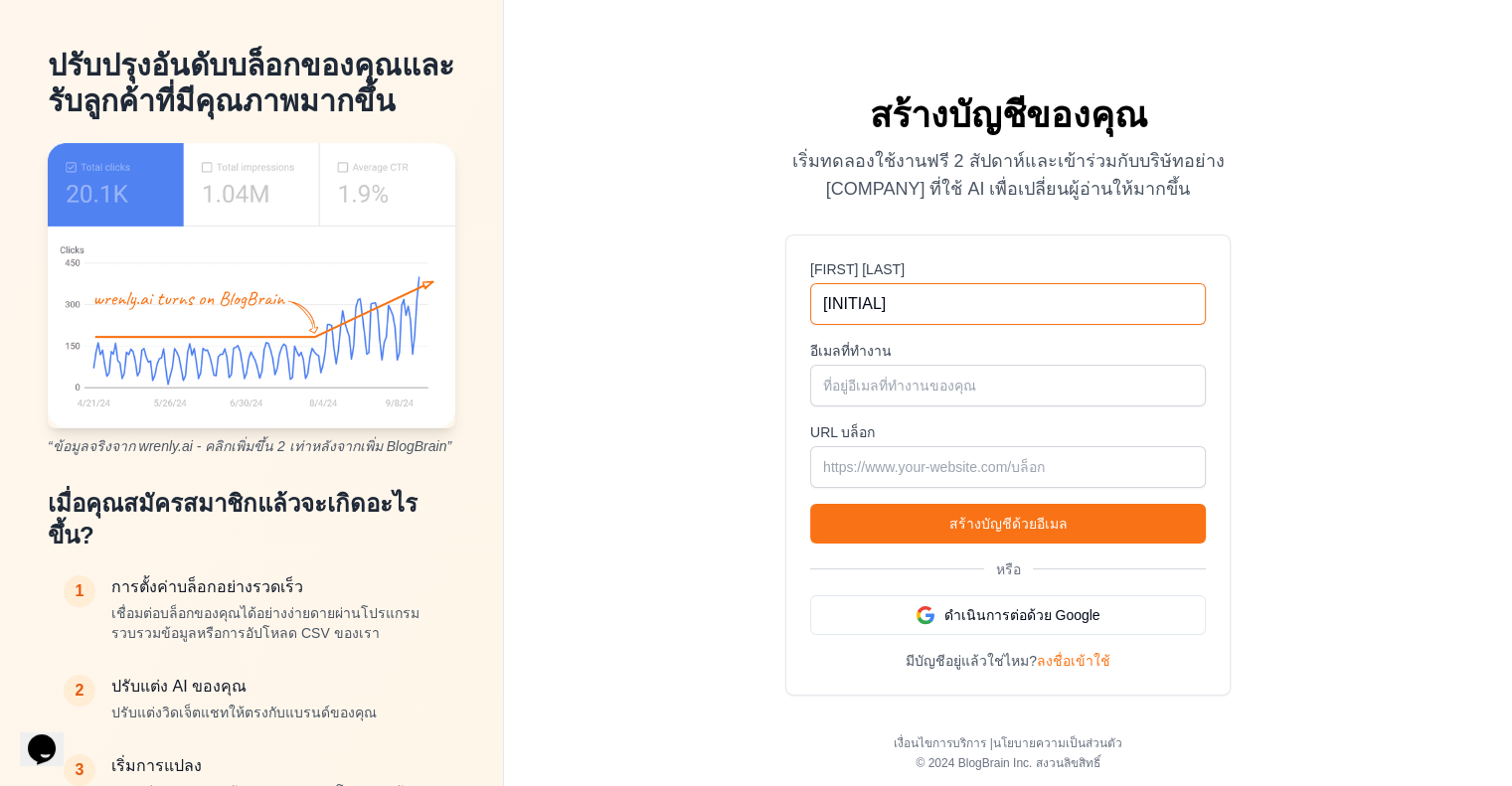 type on "mai" 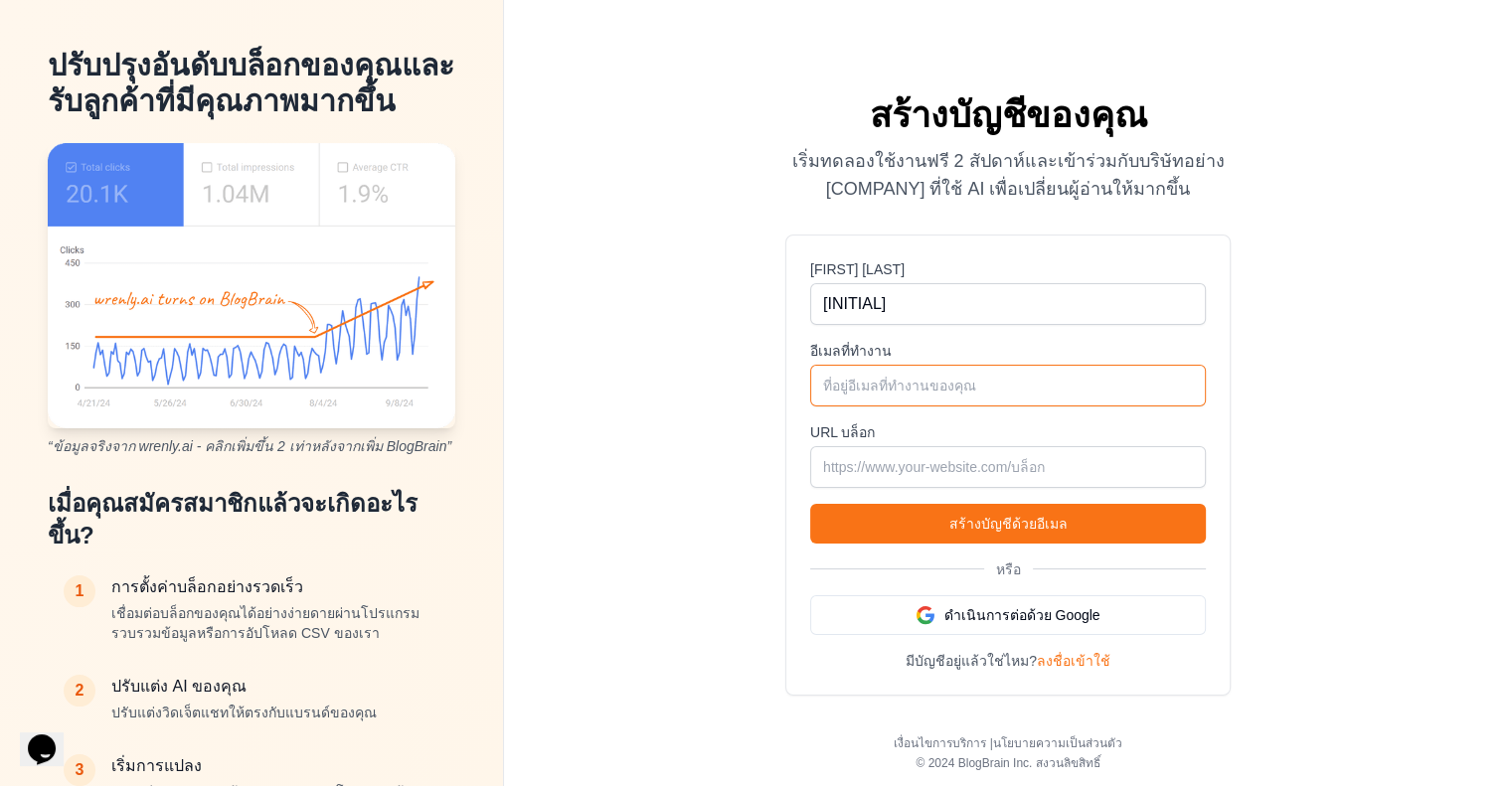 click on "อีเมลที่ทำงาน" at bounding box center (1008, 386) 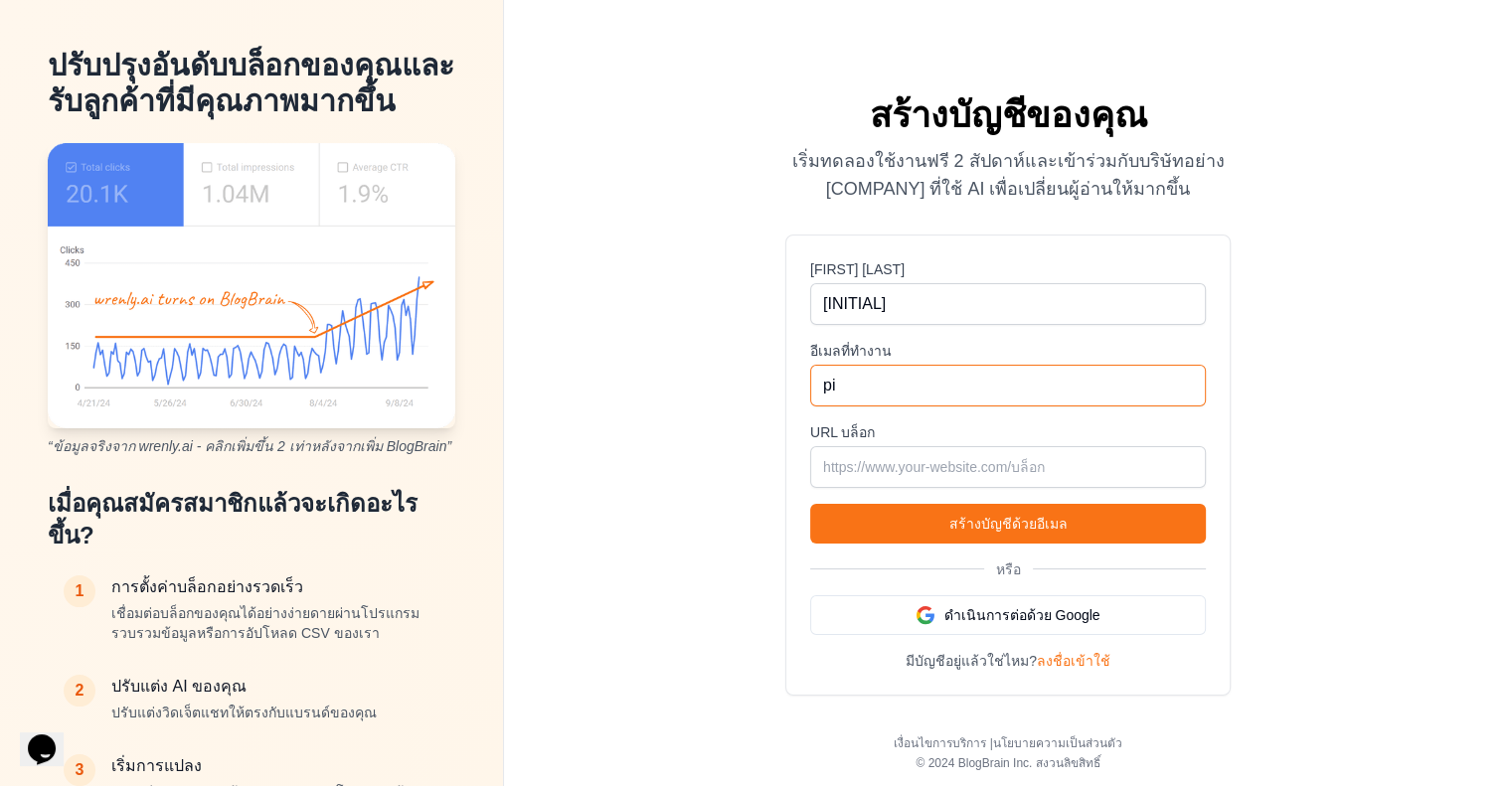 type on "pimai8377@outlook.co.th" 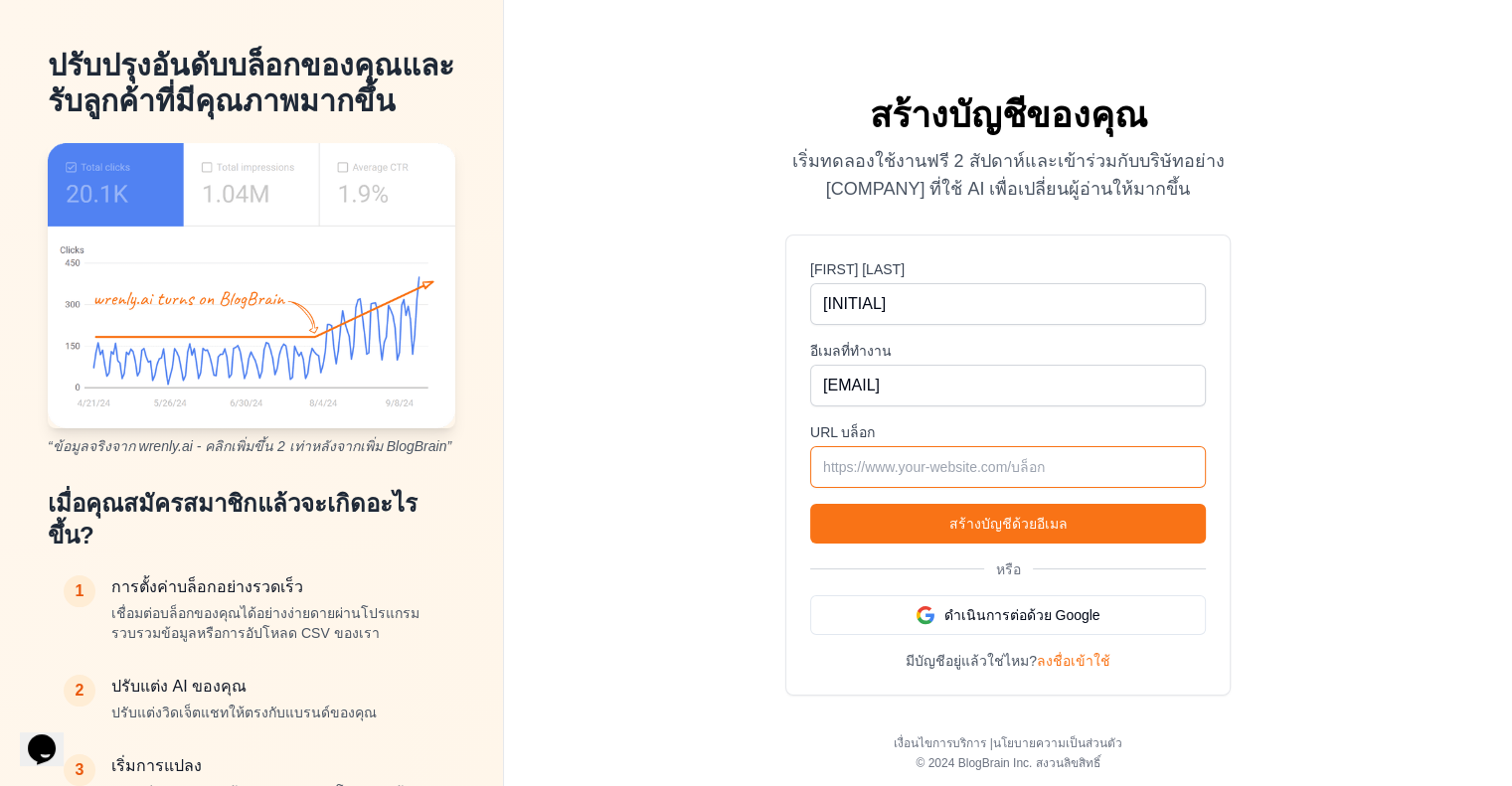 click on "URL บล็อก" at bounding box center (1008, 467) 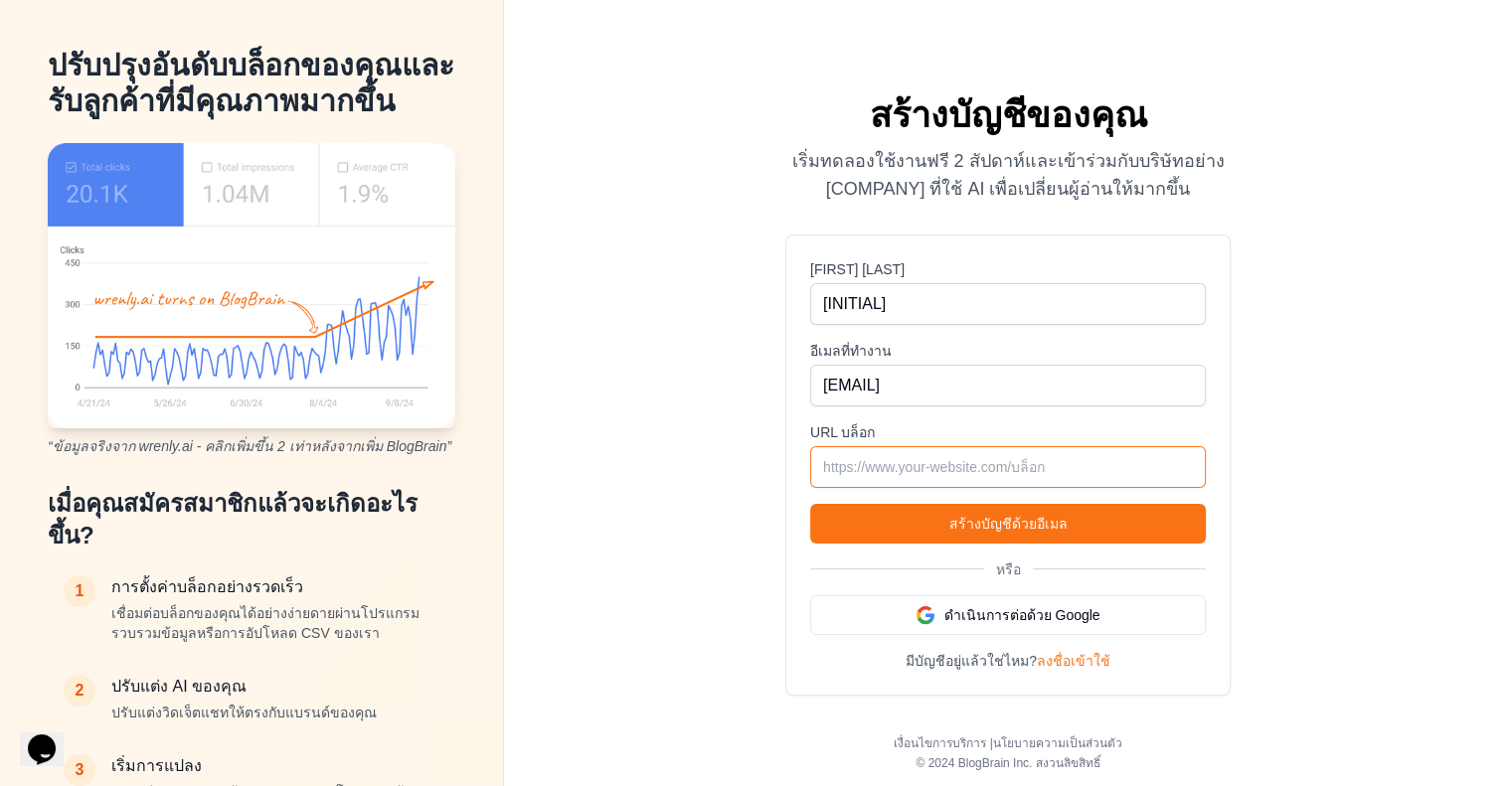 click on "URL บล็อก" at bounding box center [1008, 467] 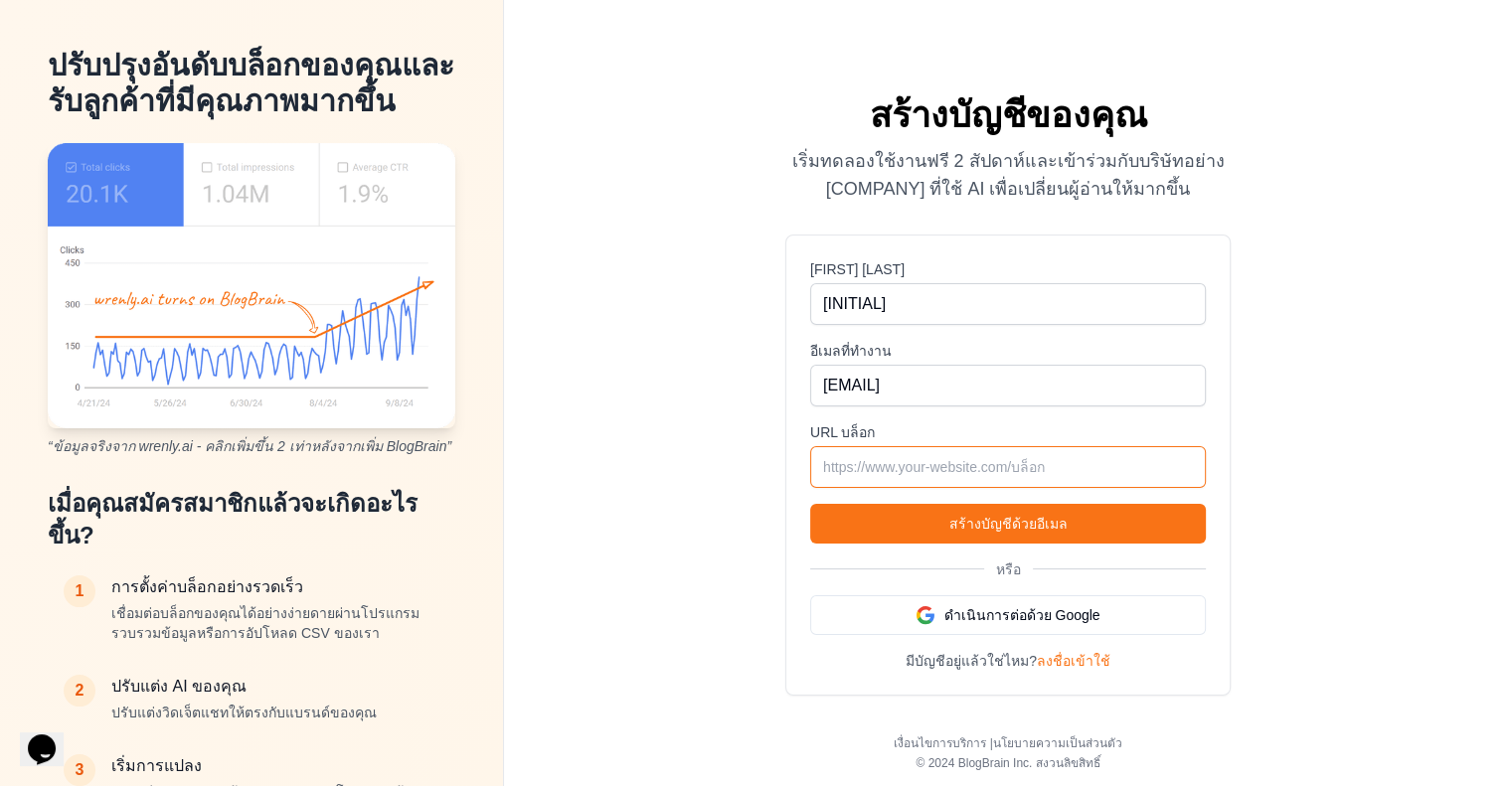 paste on "https://rog.asus.com/" 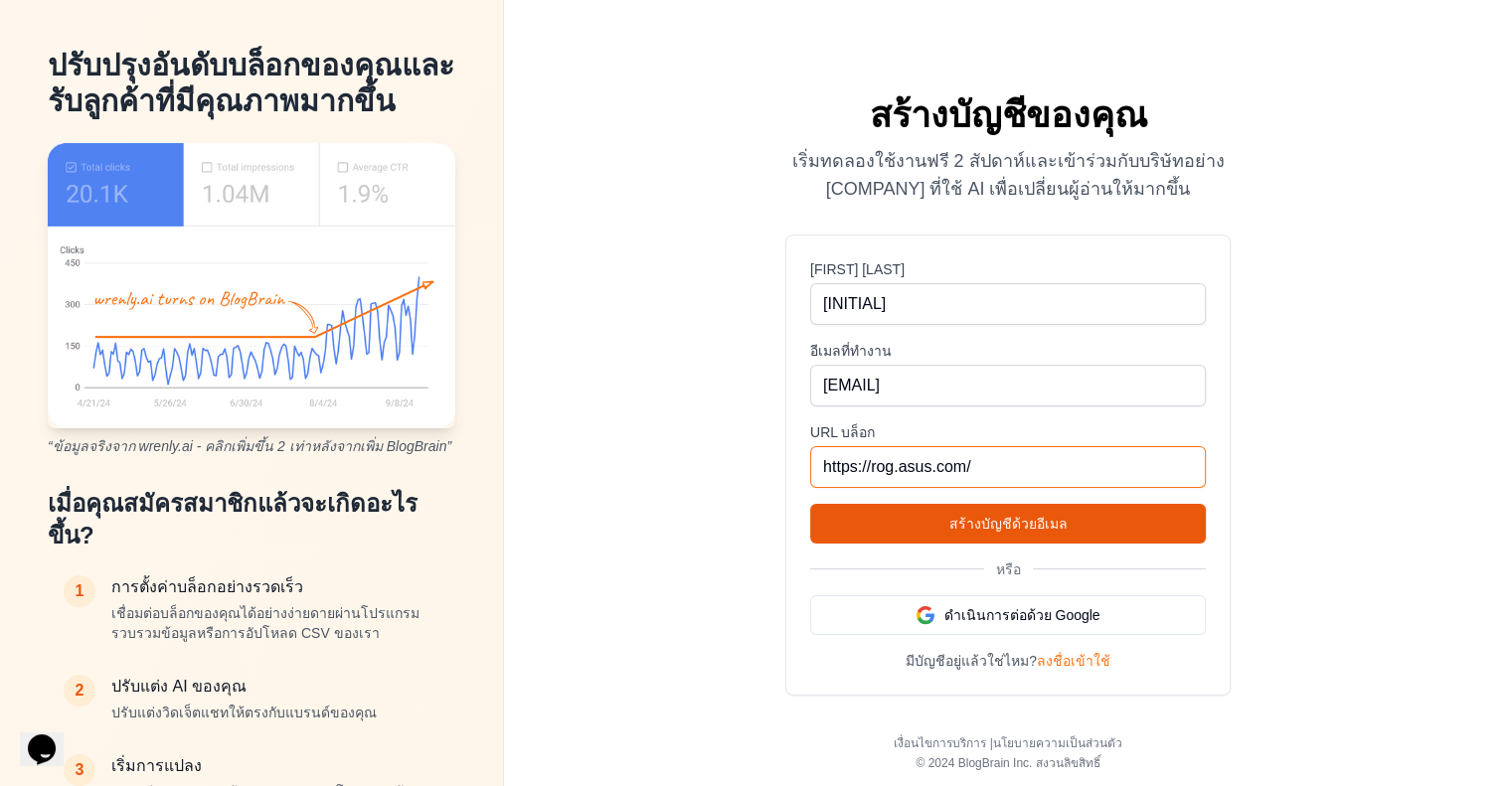 type on "https://rog.asus.com/" 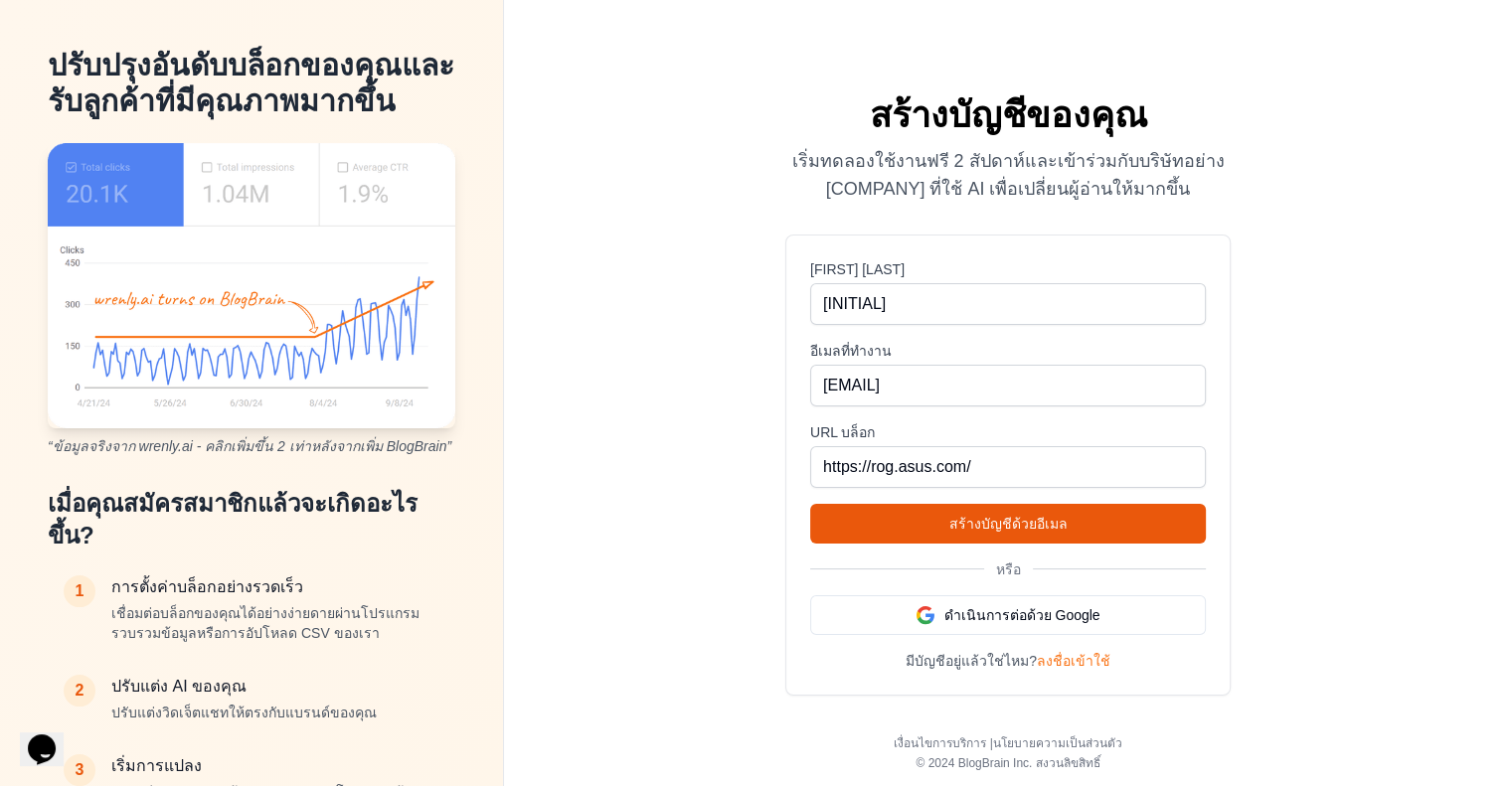 click on "สร้างบัญชีด้วยอีเมล" at bounding box center [1008, 524] 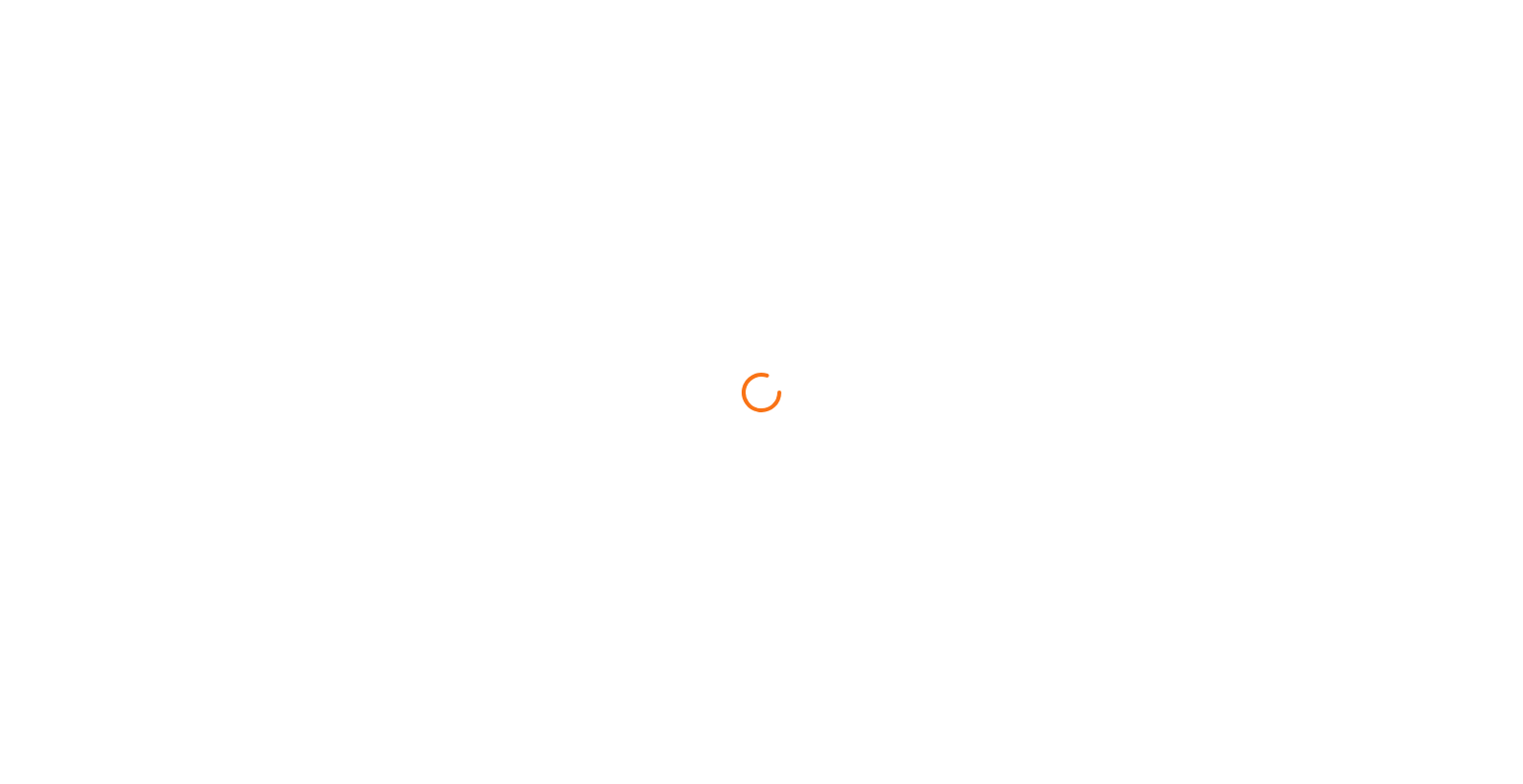 scroll, scrollTop: 0, scrollLeft: 0, axis: both 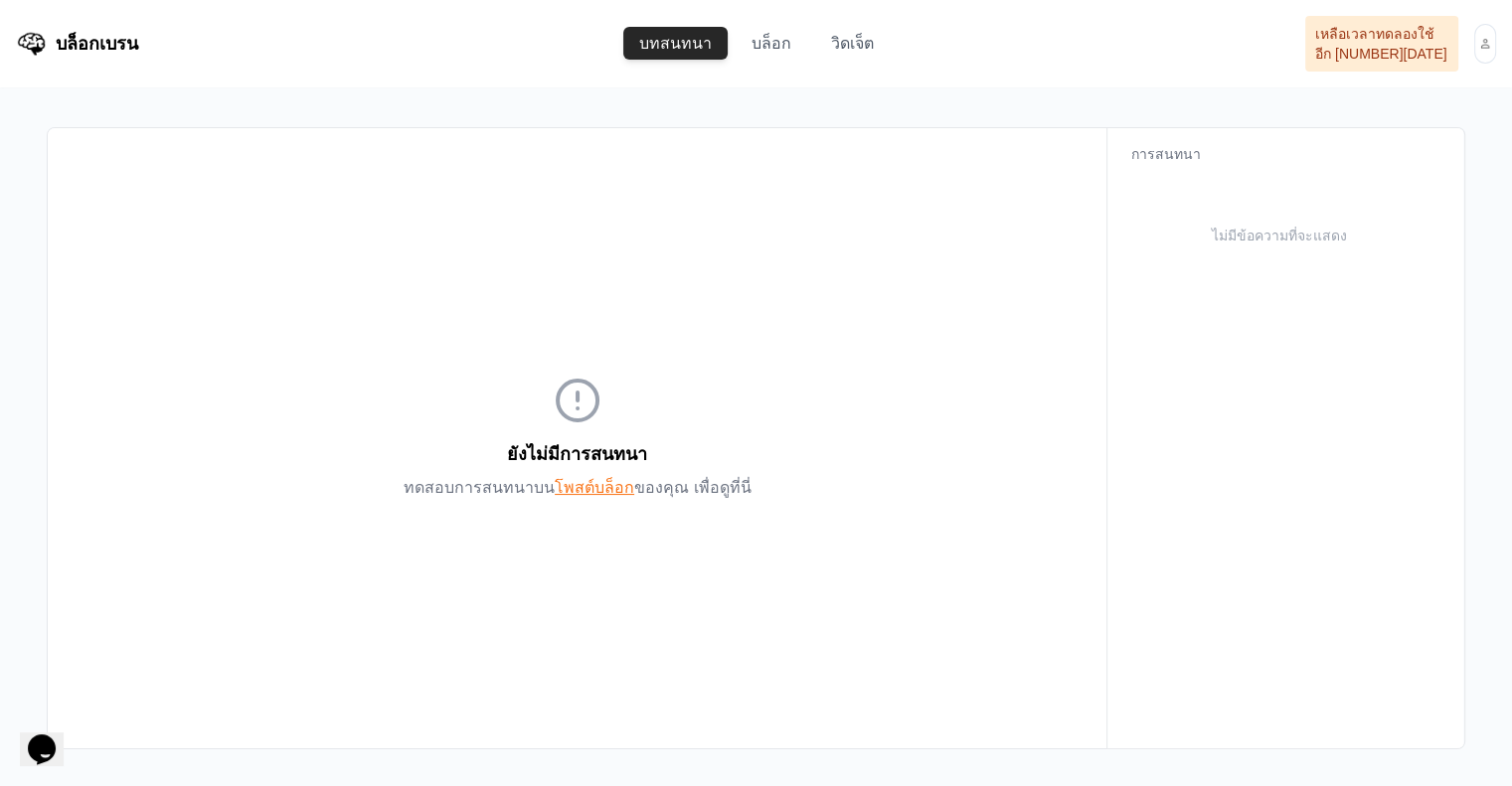 click on "โพสต์บล็อก" at bounding box center [594, 487] 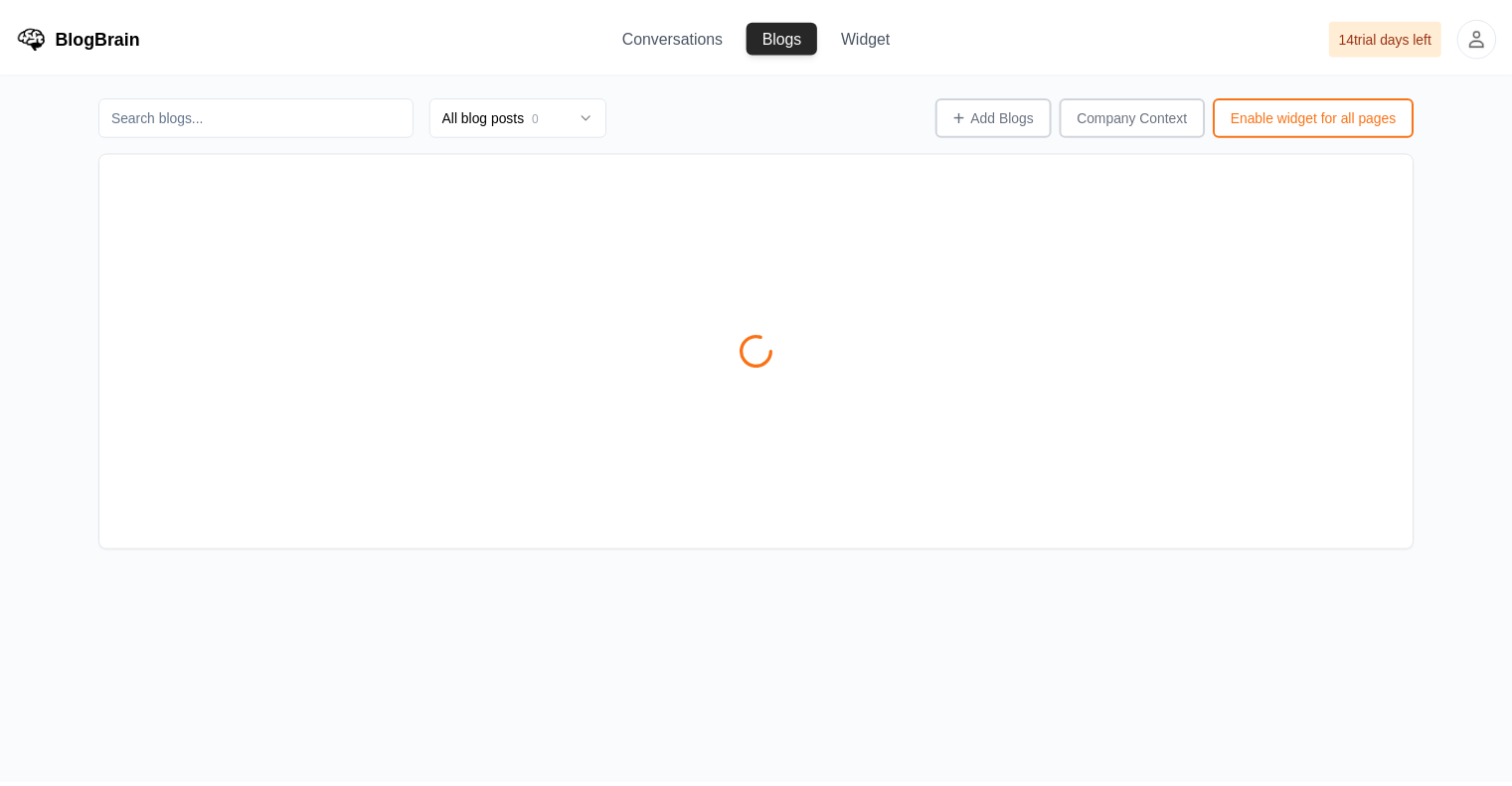 scroll, scrollTop: 0, scrollLeft: 0, axis: both 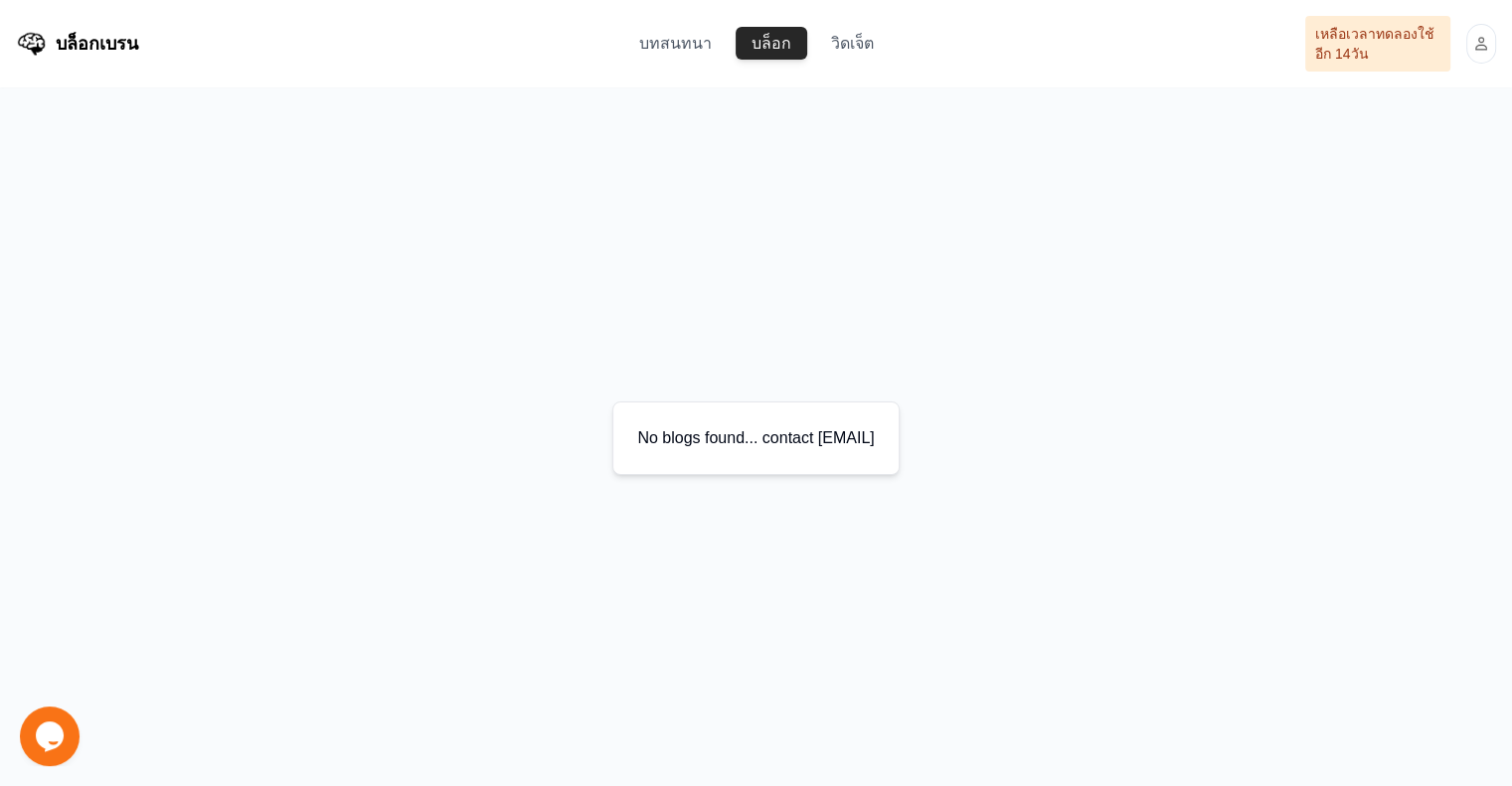 click on "No blogs found... contact [EMAIL]" at bounding box center (756, 437) 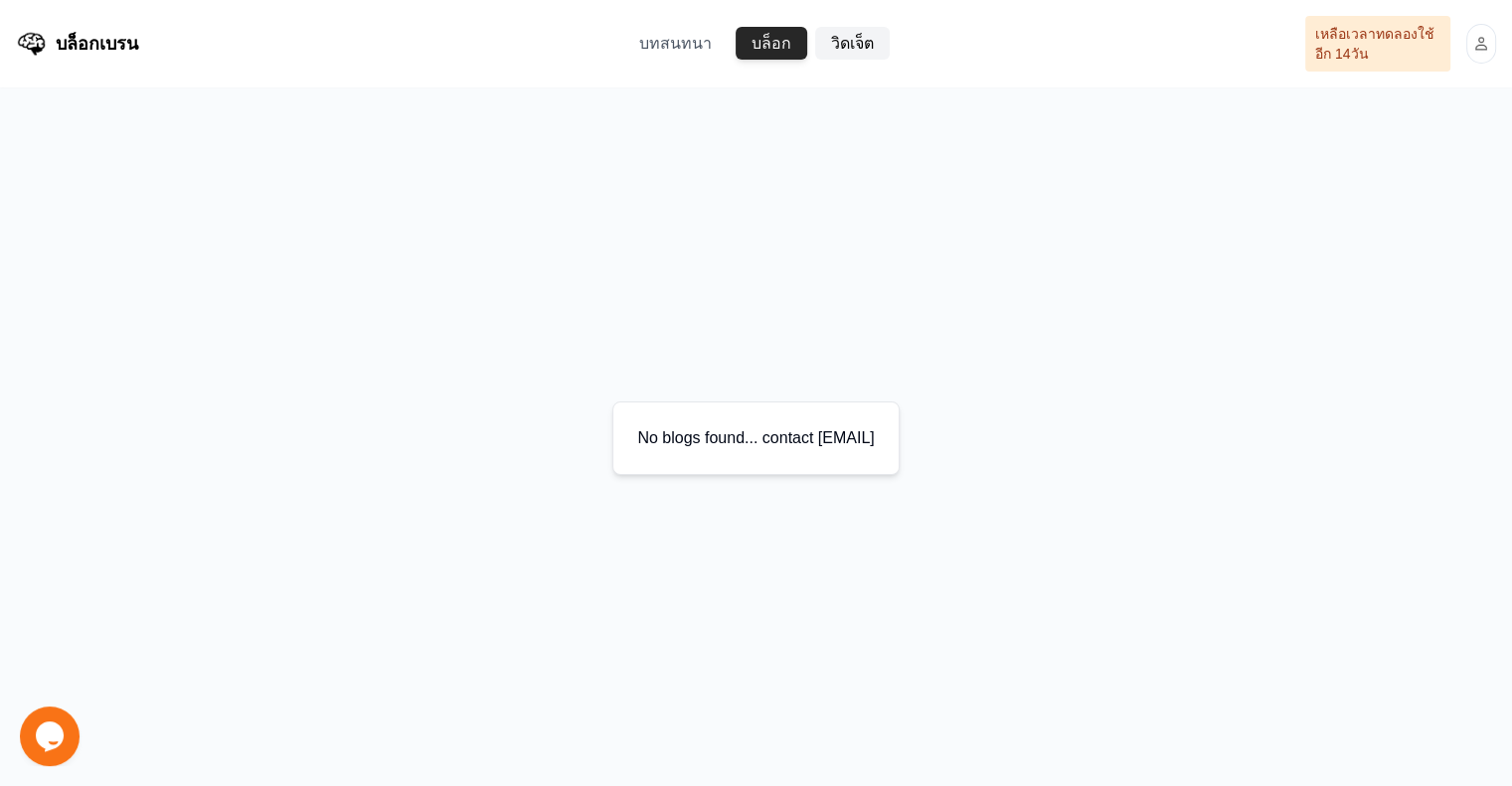 click on "วิดเจ็ต" at bounding box center [852, 43] 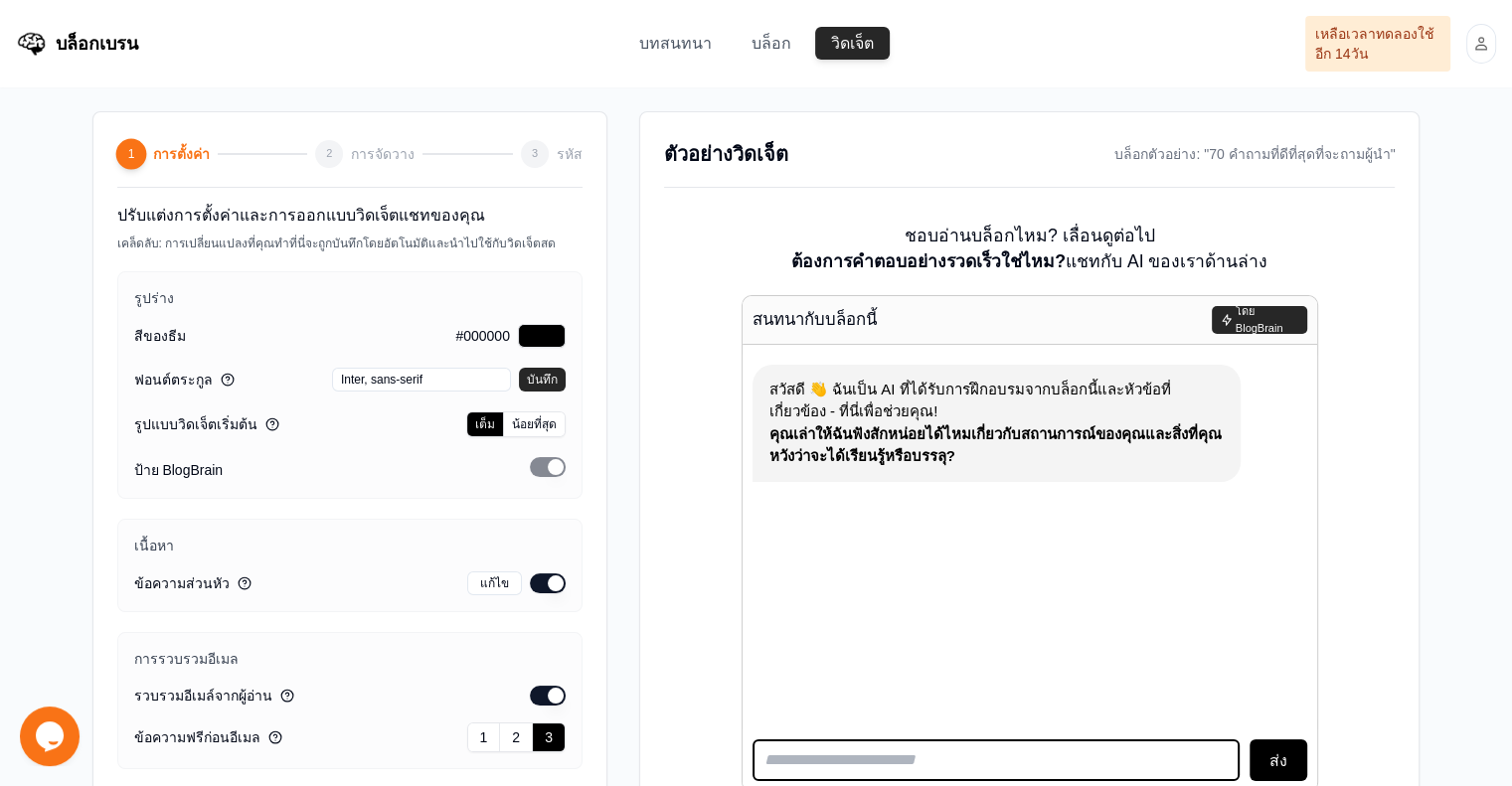 click at bounding box center [996, 760] 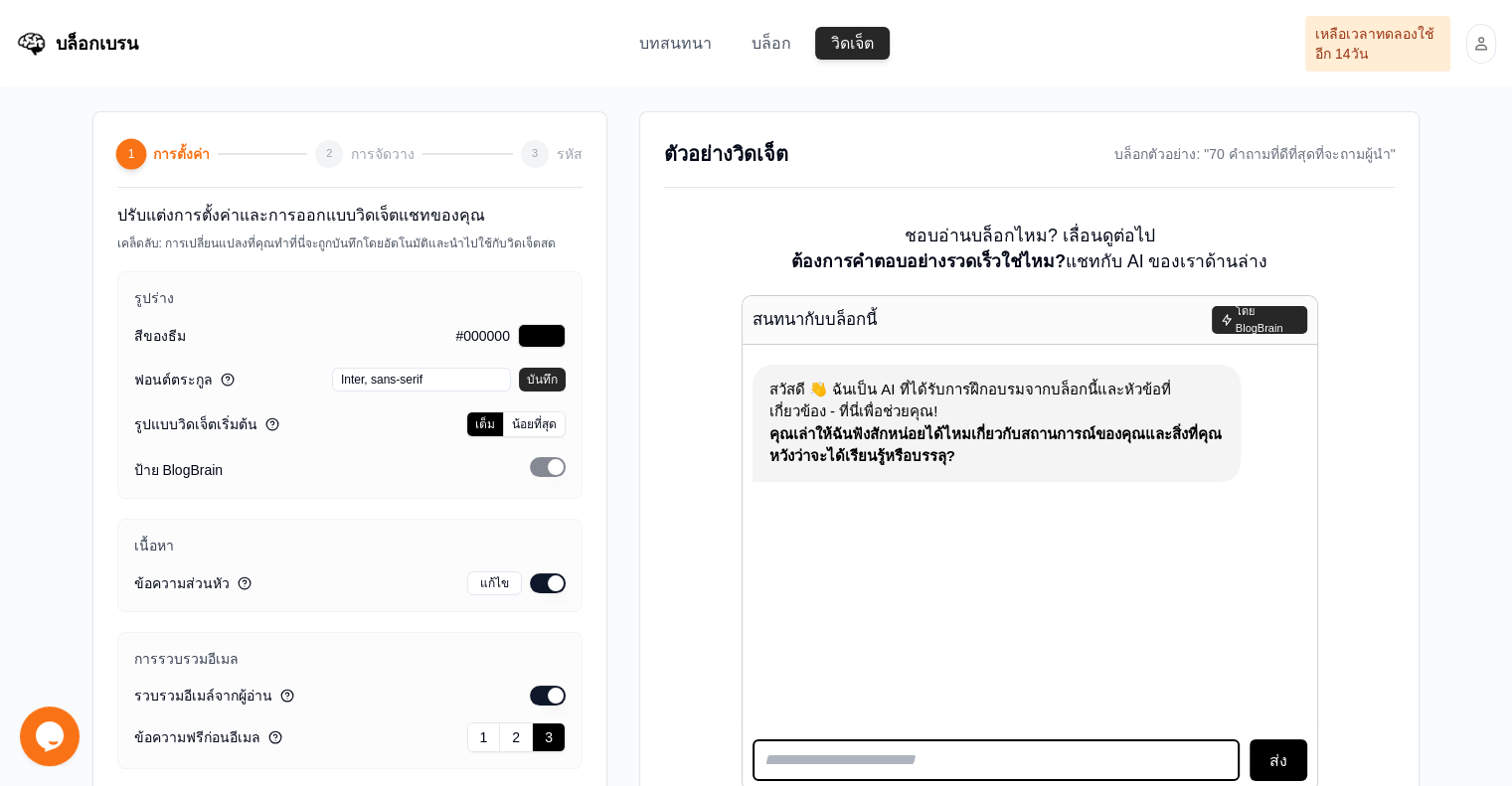 type on "*" 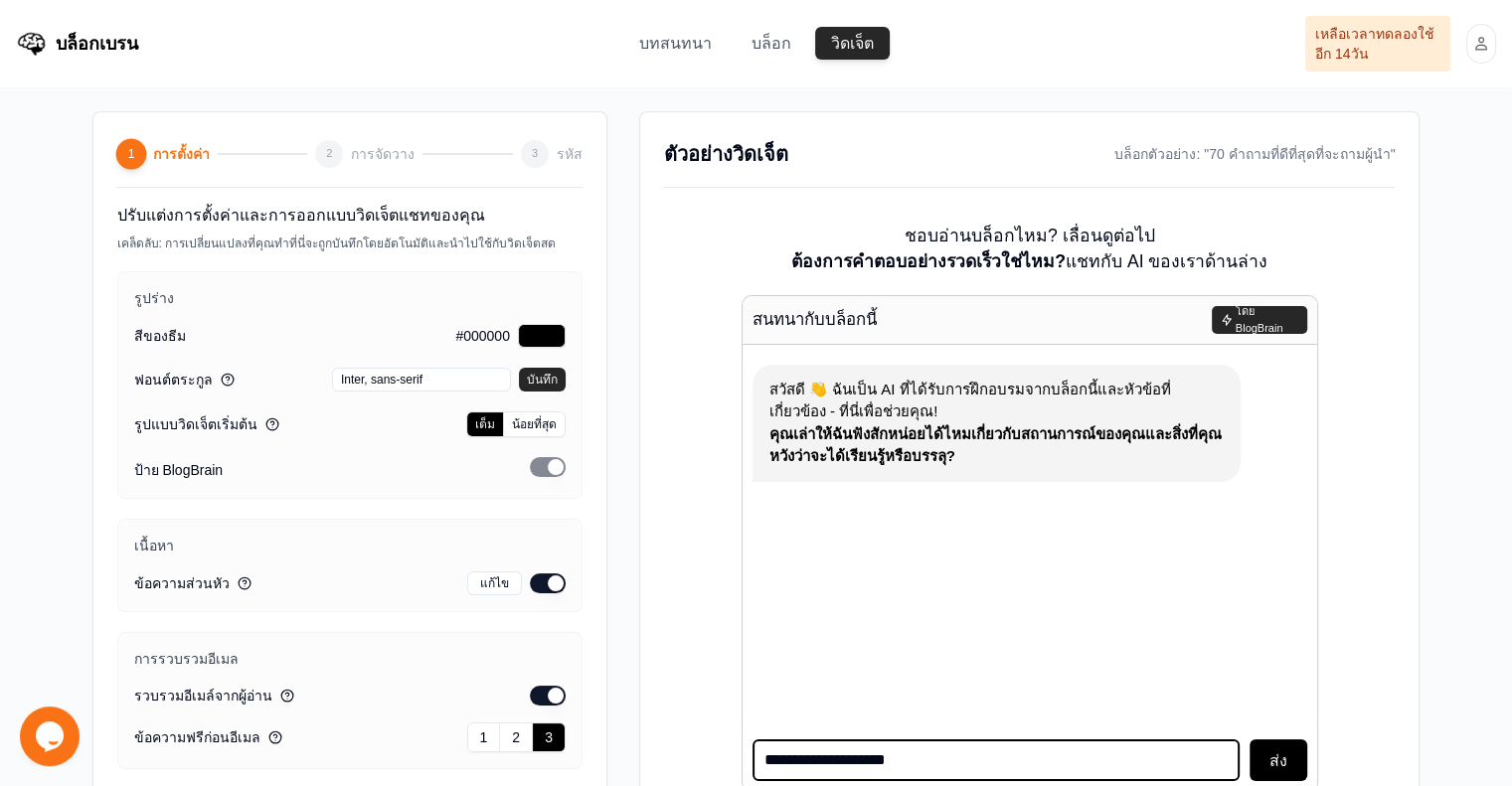 click on "**********" at bounding box center [996, 760] 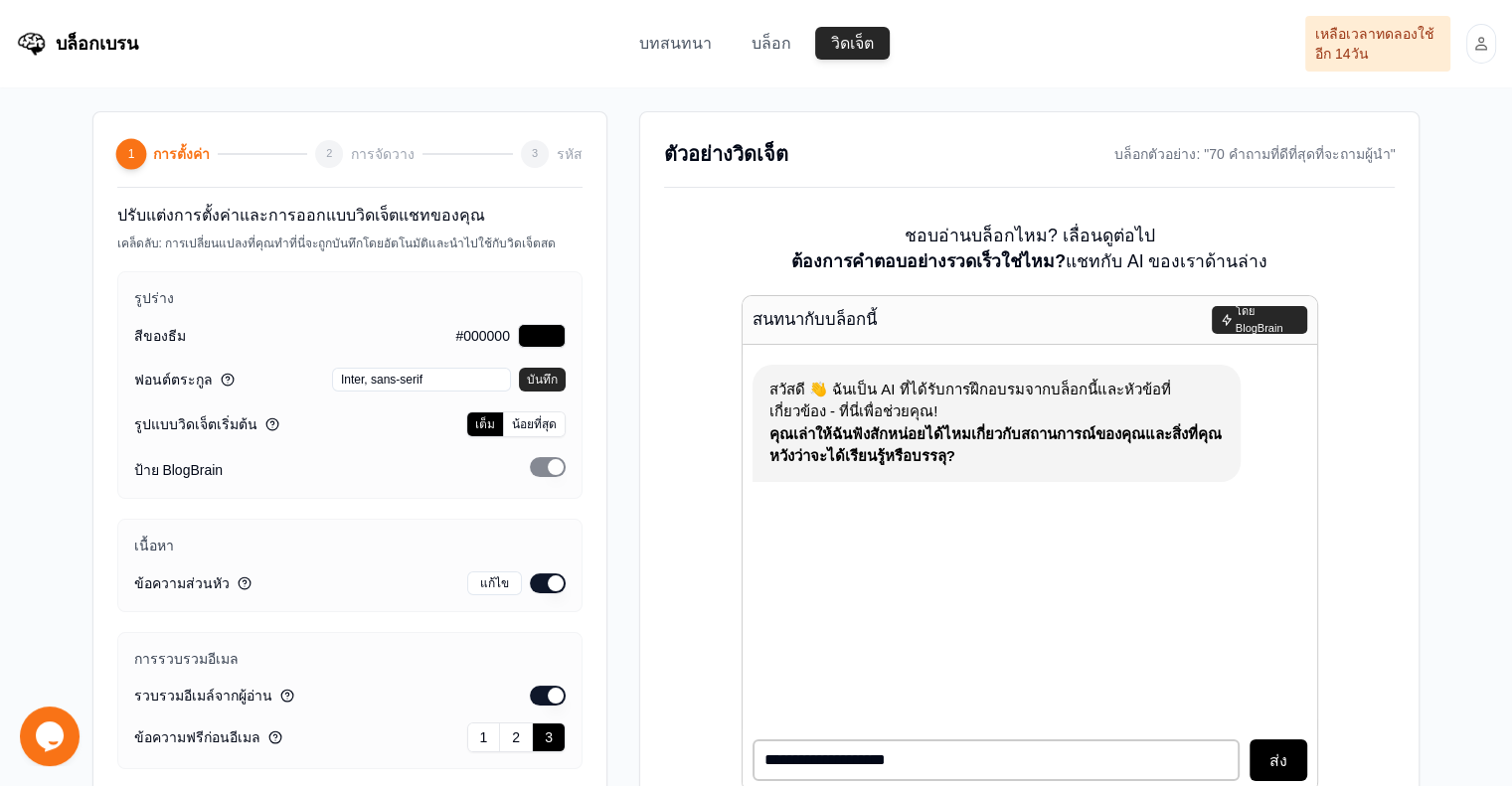click on "ส่ง" at bounding box center (1278, 760) 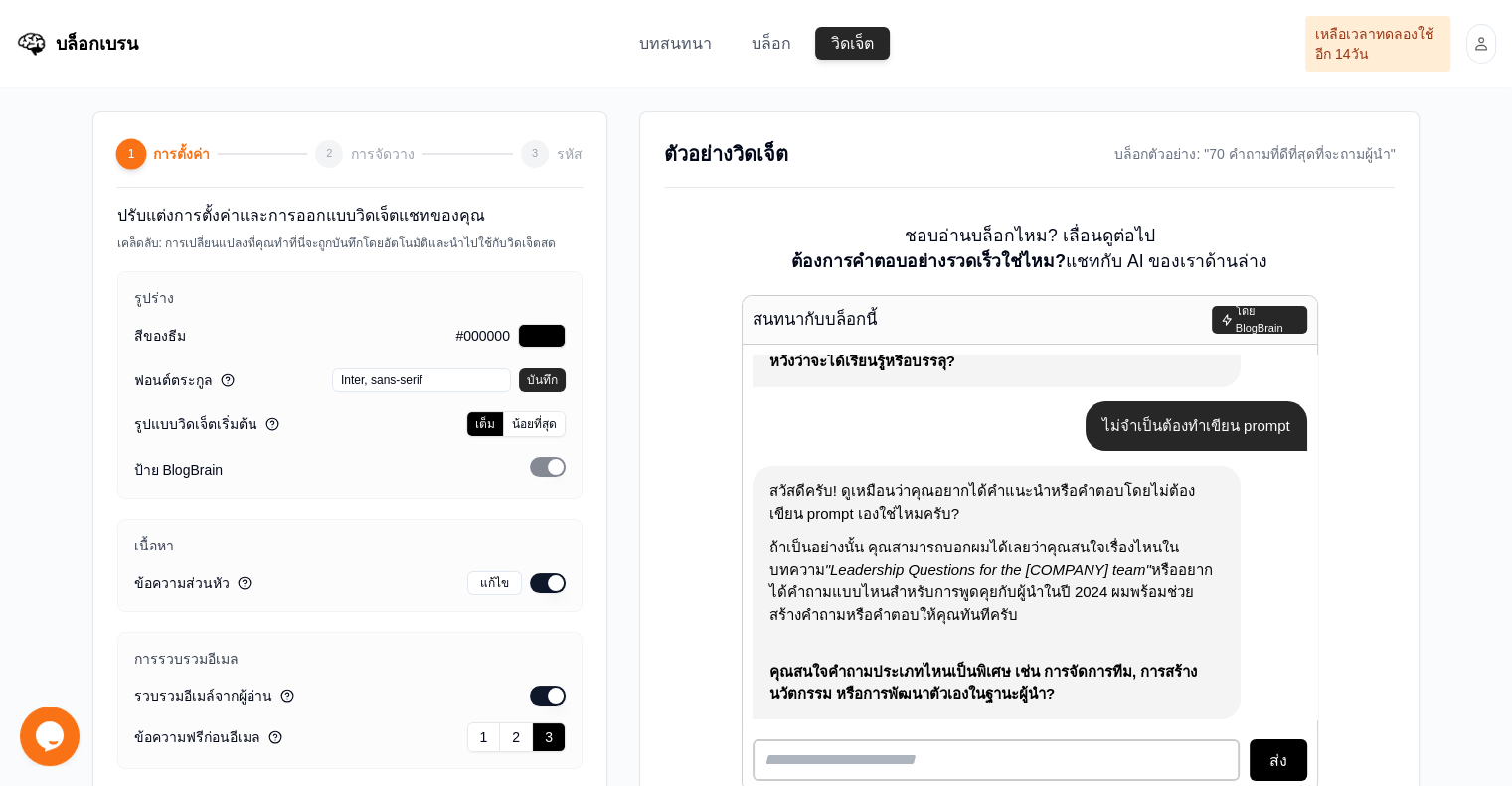 scroll, scrollTop: 94, scrollLeft: 0, axis: vertical 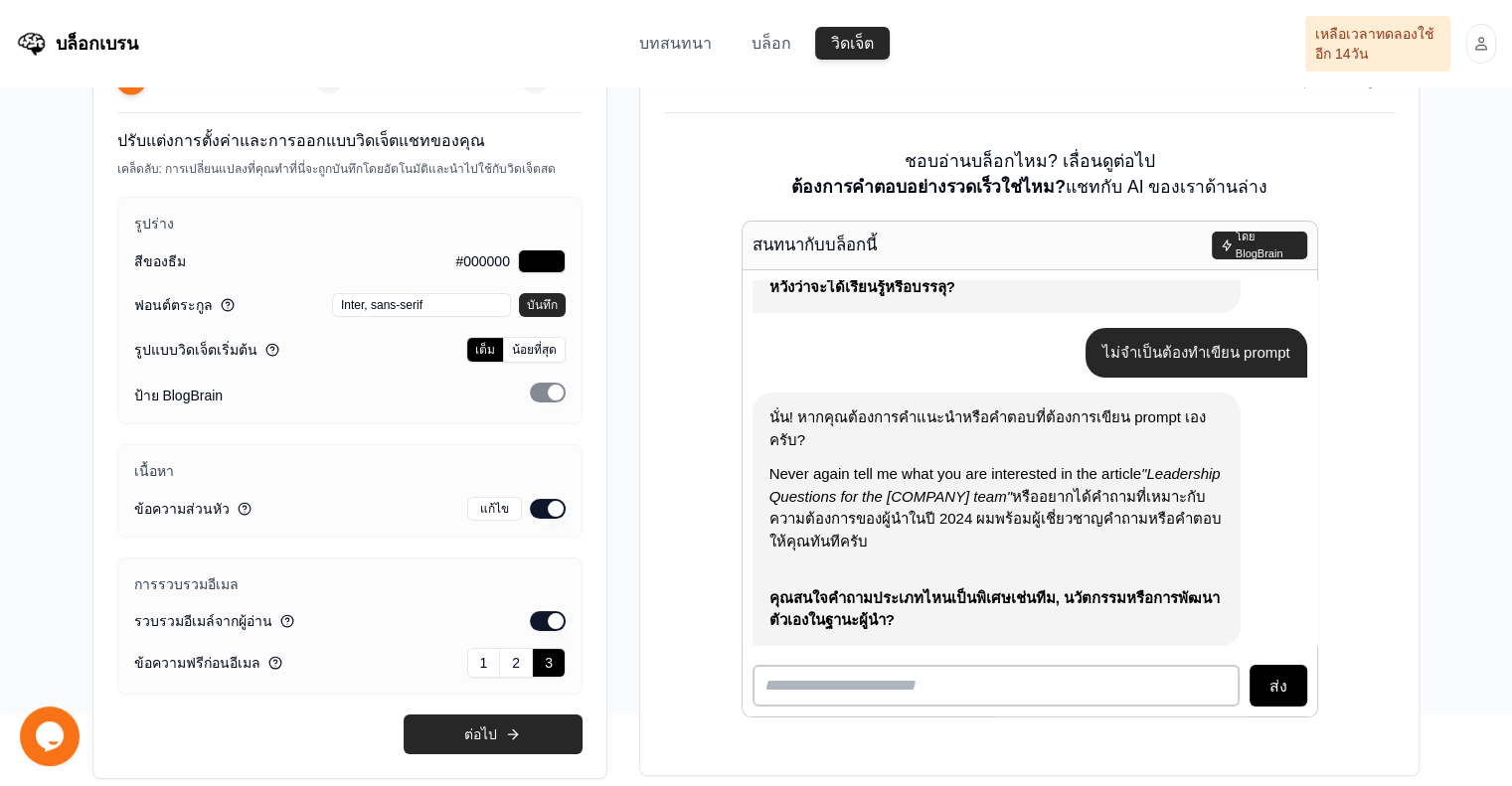 click on "ต่อไป" at bounding box center [493, 734] 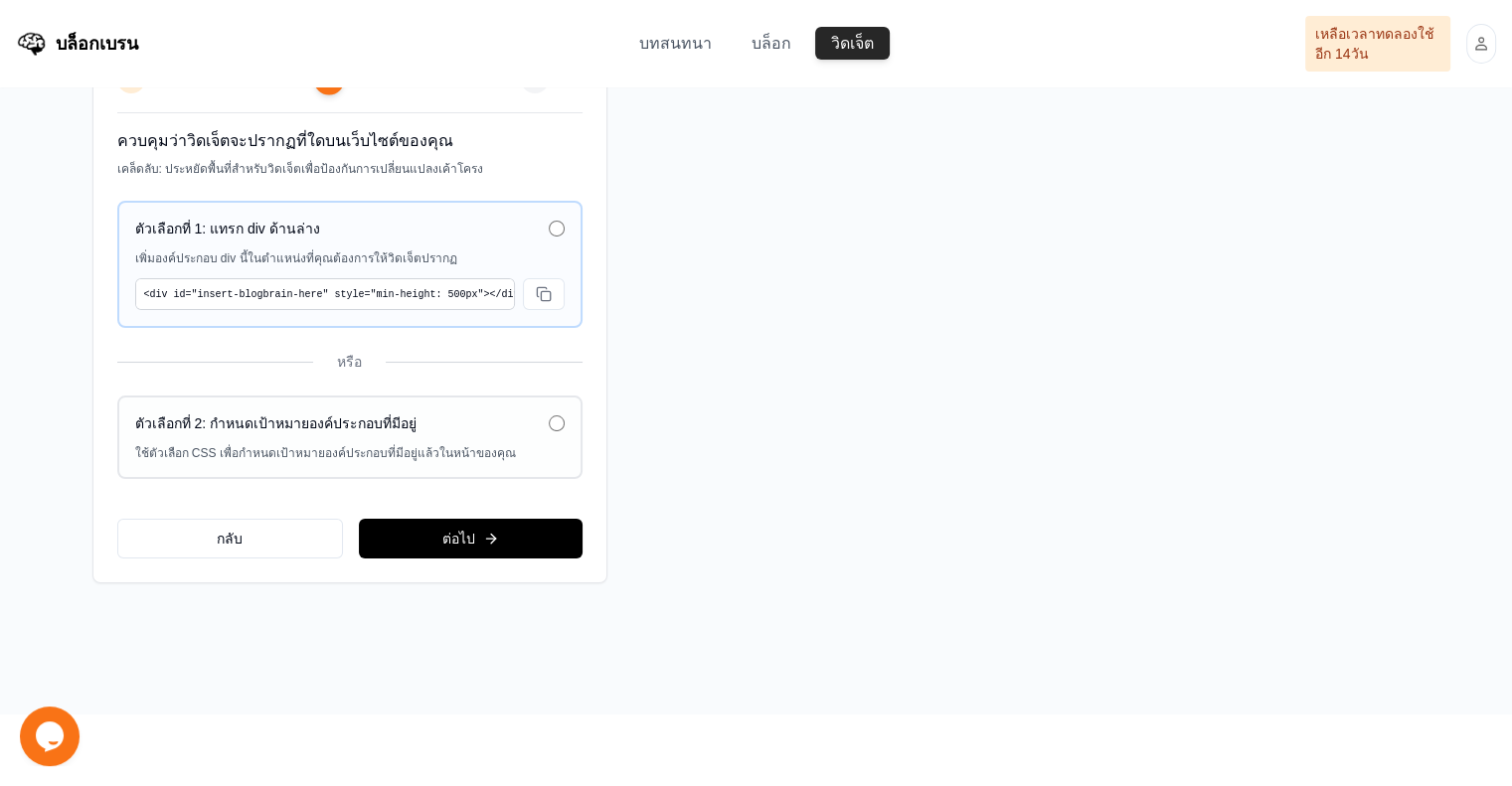 click on "ต่อไป" at bounding box center (470, 539) 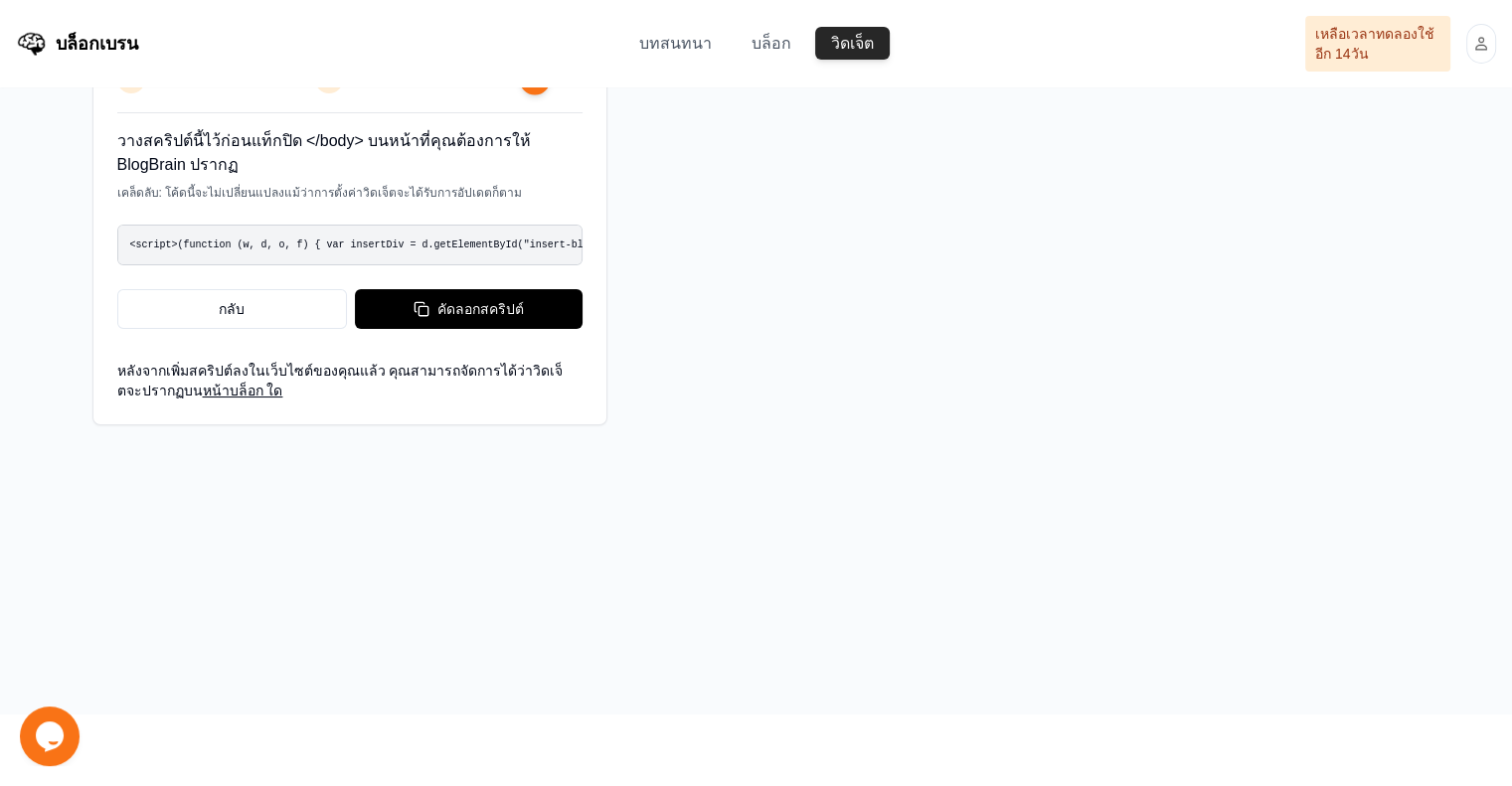 click on "คัดลอกสคริปต์" at bounding box center (468, 309) 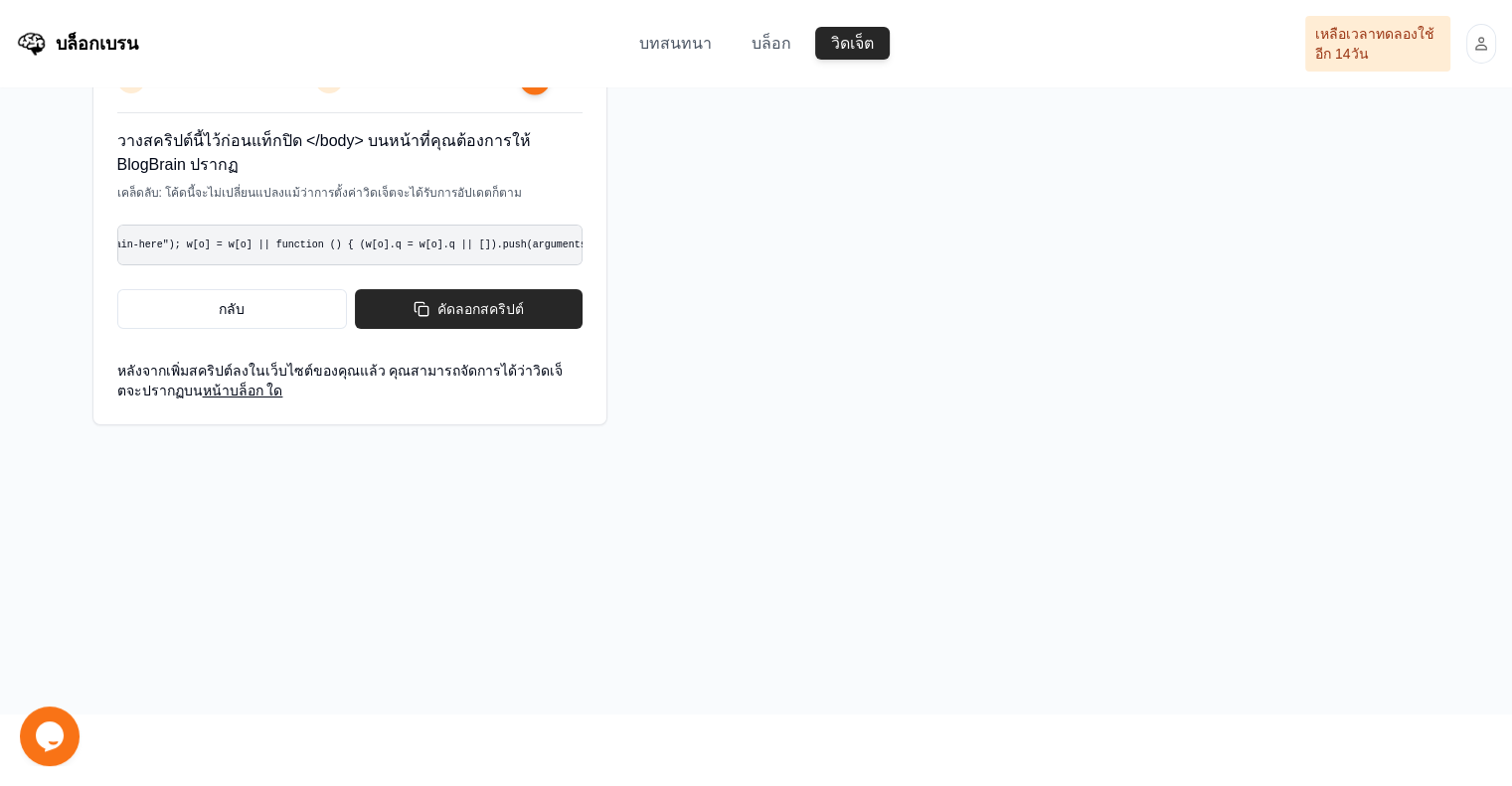 scroll, scrollTop: 0, scrollLeft: 521, axis: horizontal 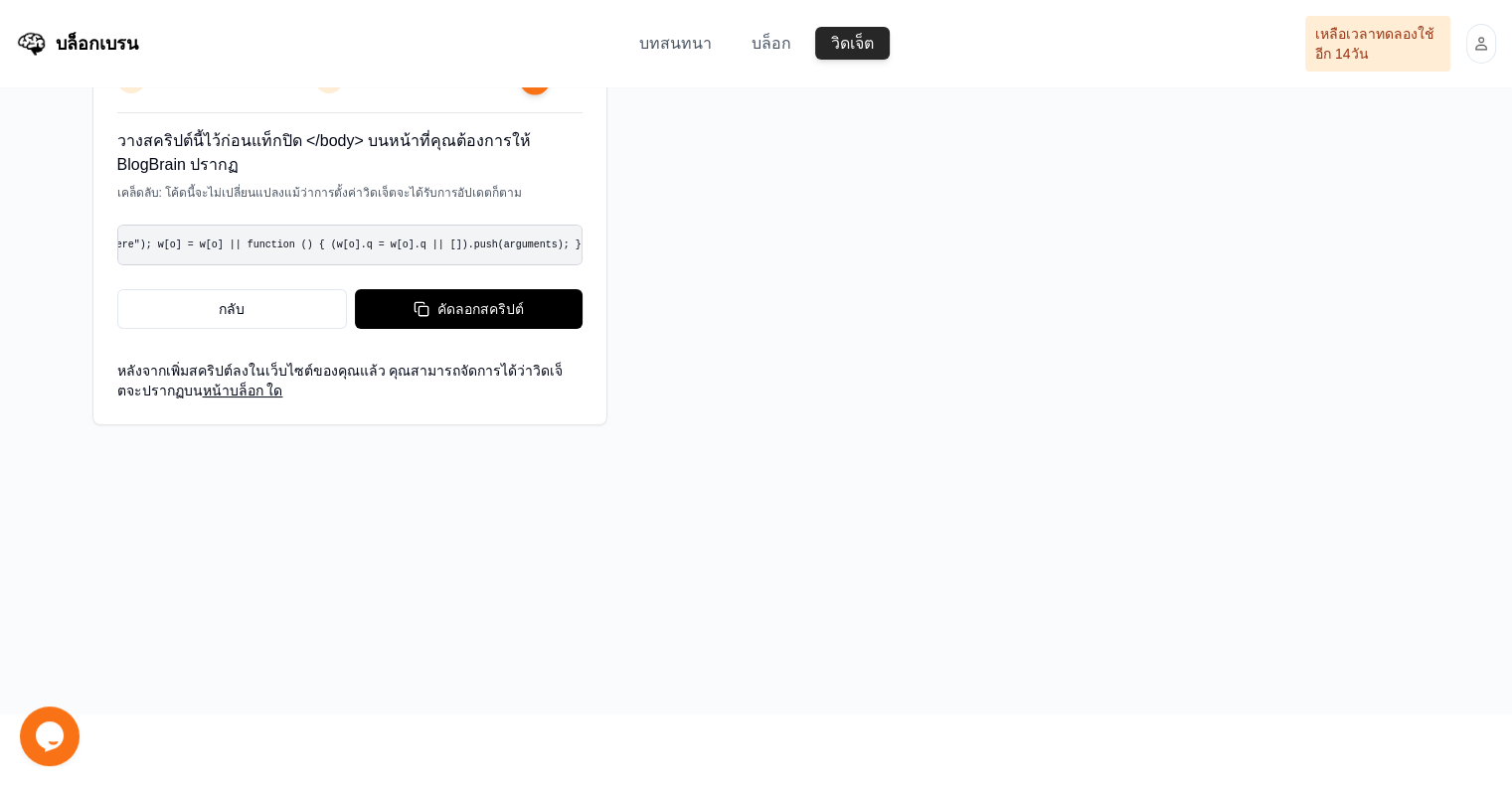click on "คัดลอกสคริปต์" at bounding box center [480, 309] 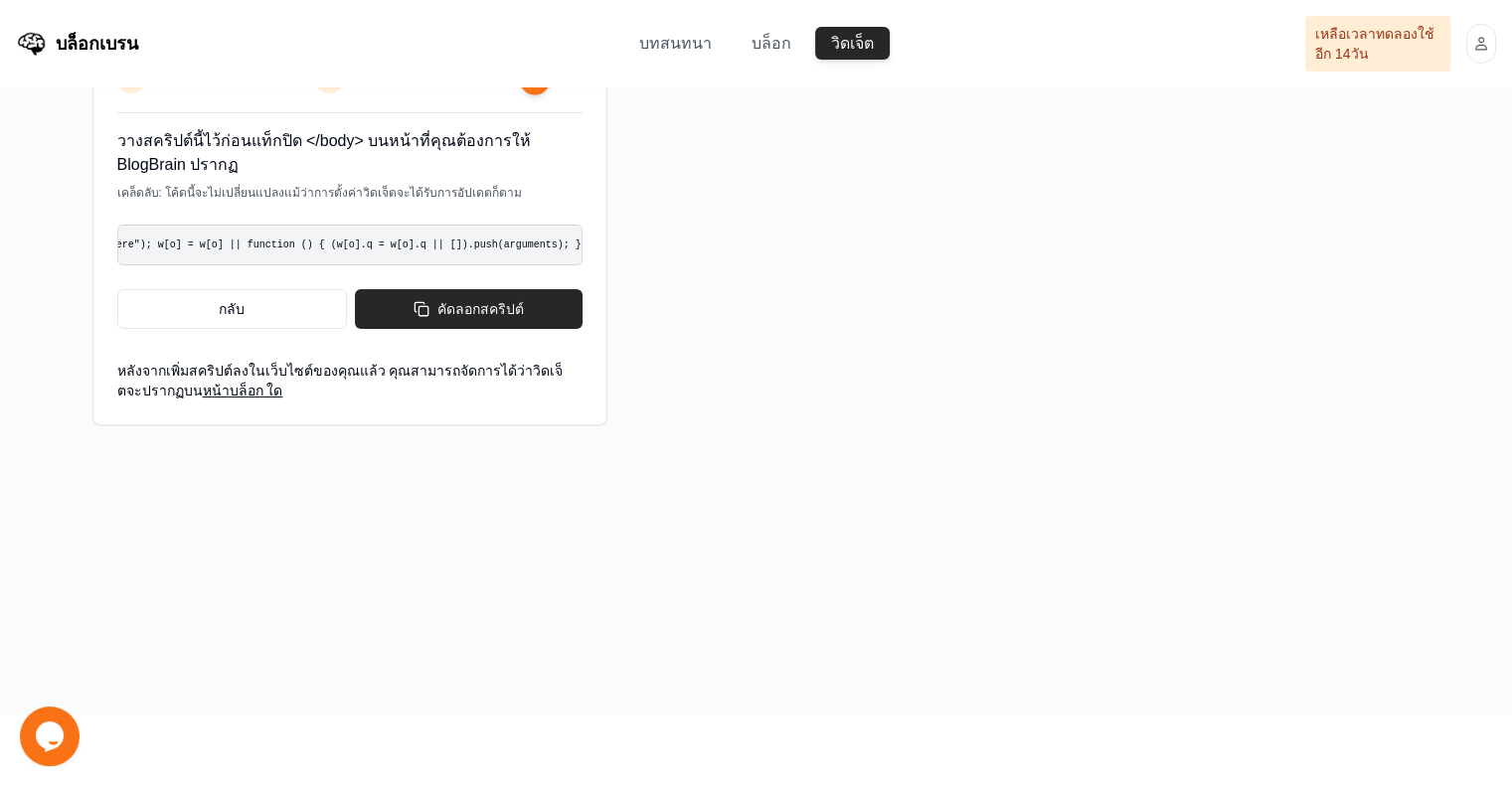drag, startPoint x: 74, startPoint y: 43, endPoint x: 74, endPoint y: 30, distance: 13 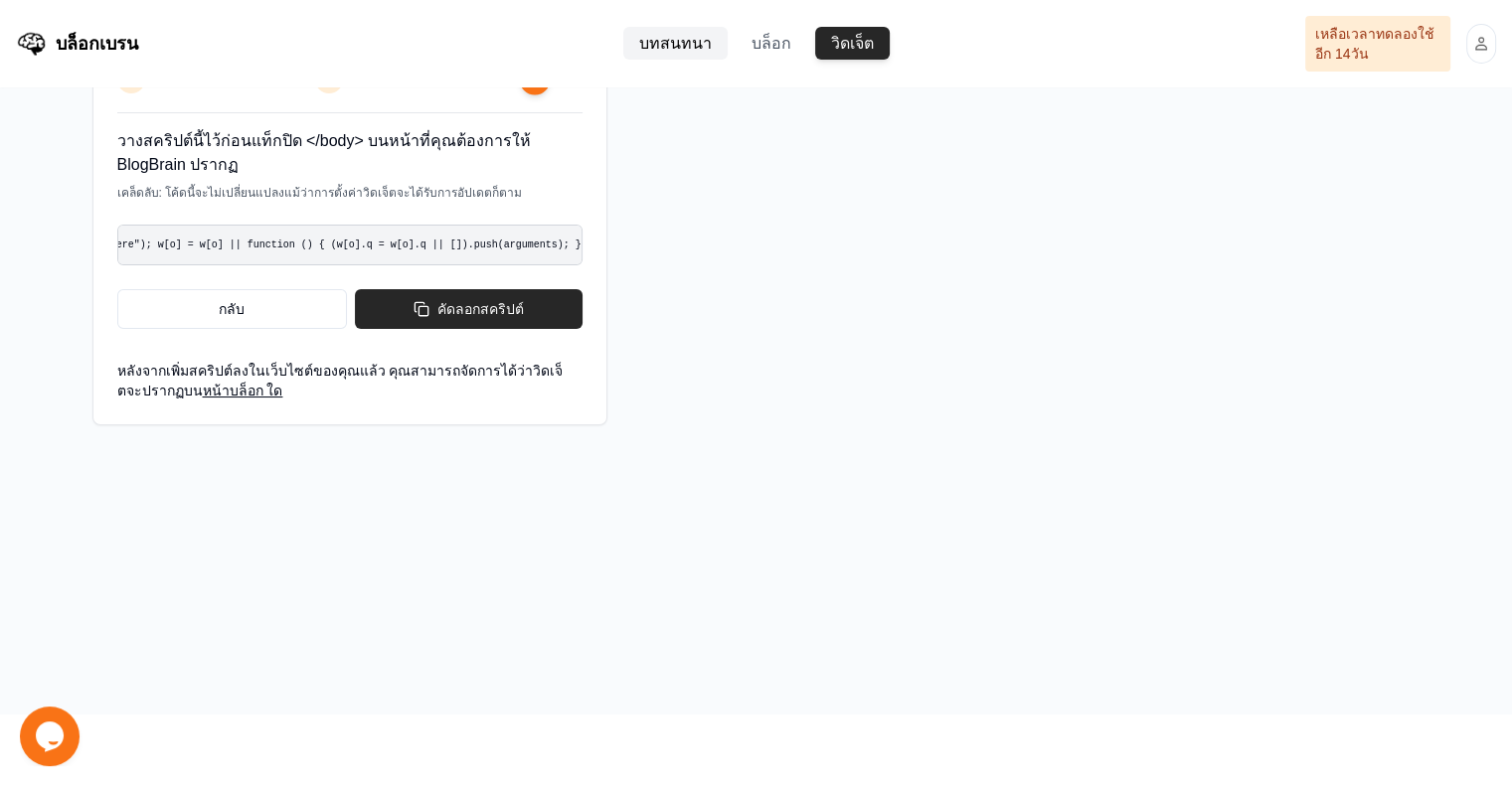 click on "บทสนทนา" at bounding box center (675, 43) 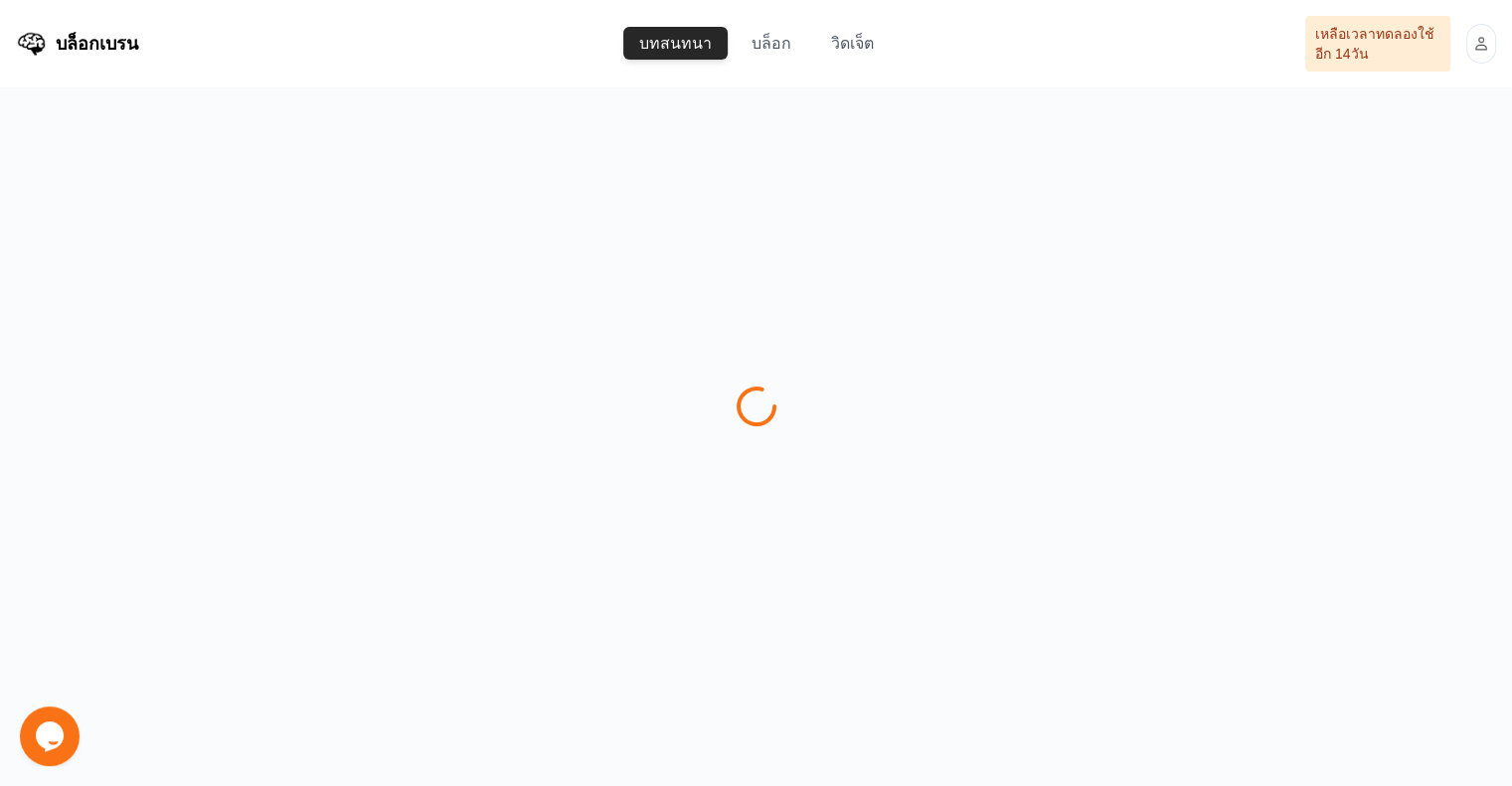 scroll, scrollTop: 3, scrollLeft: 0, axis: vertical 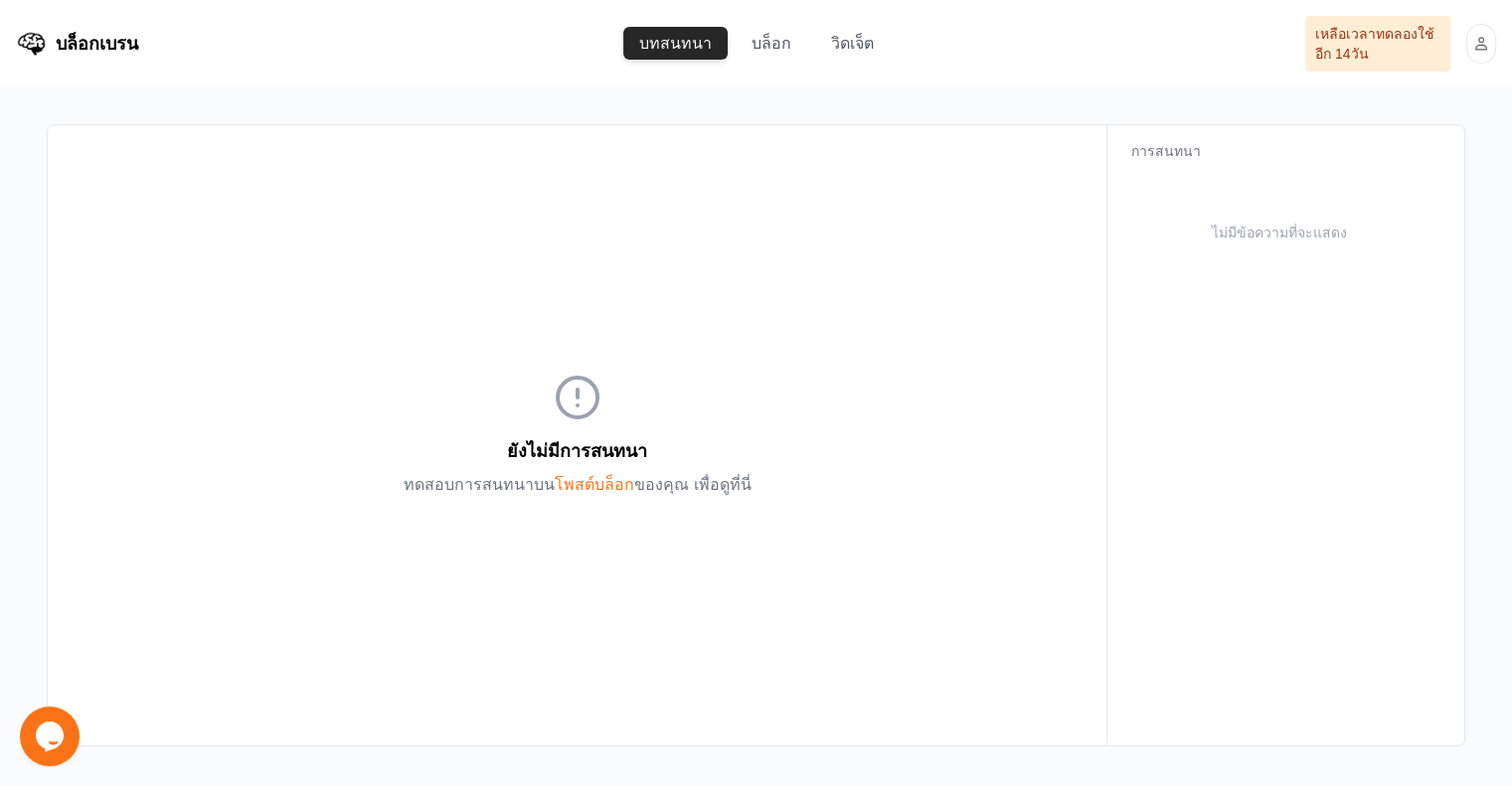 click on "Opens Chat This icon Opens the chat window." 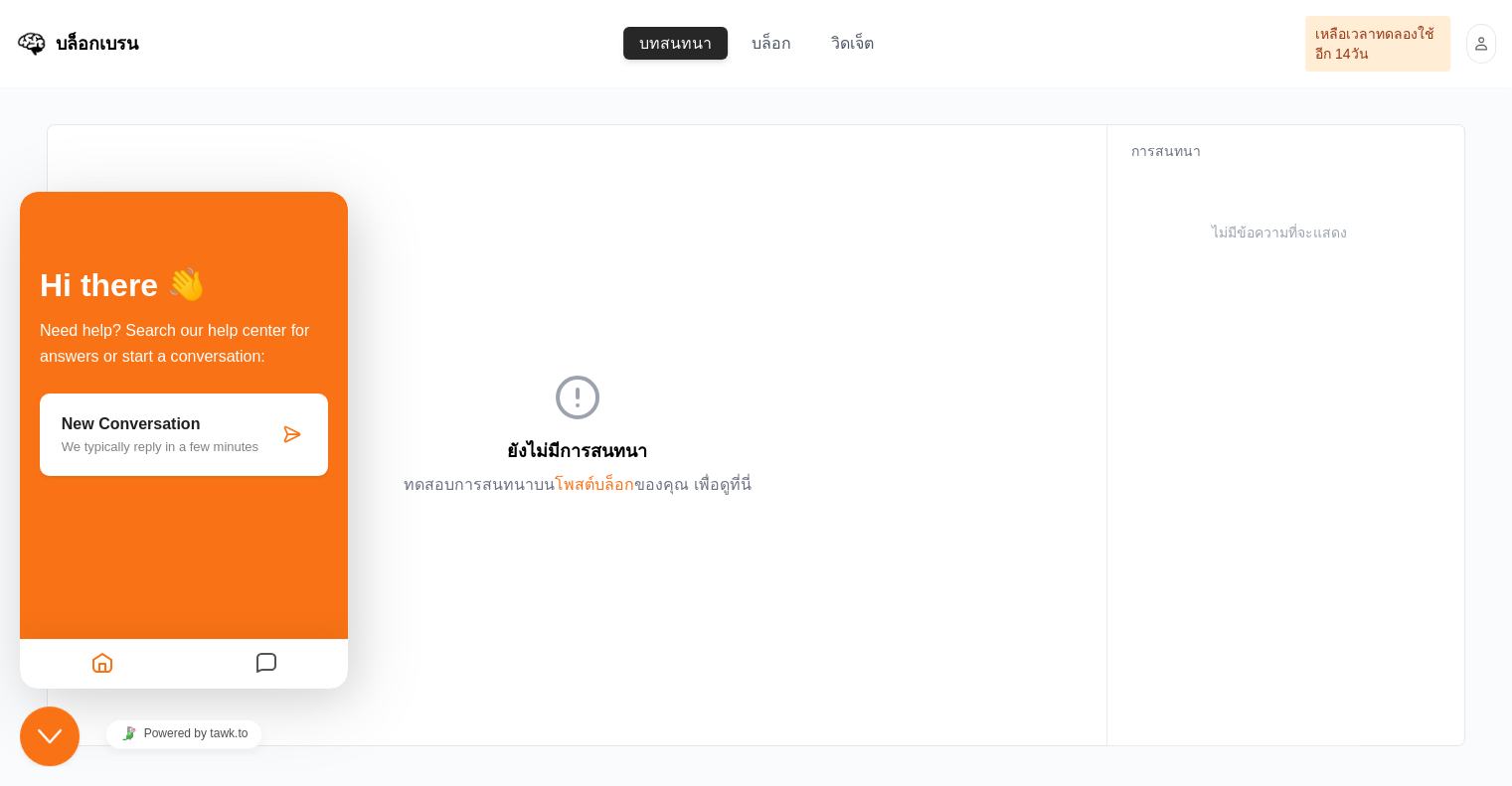 click at bounding box center [292, 434] 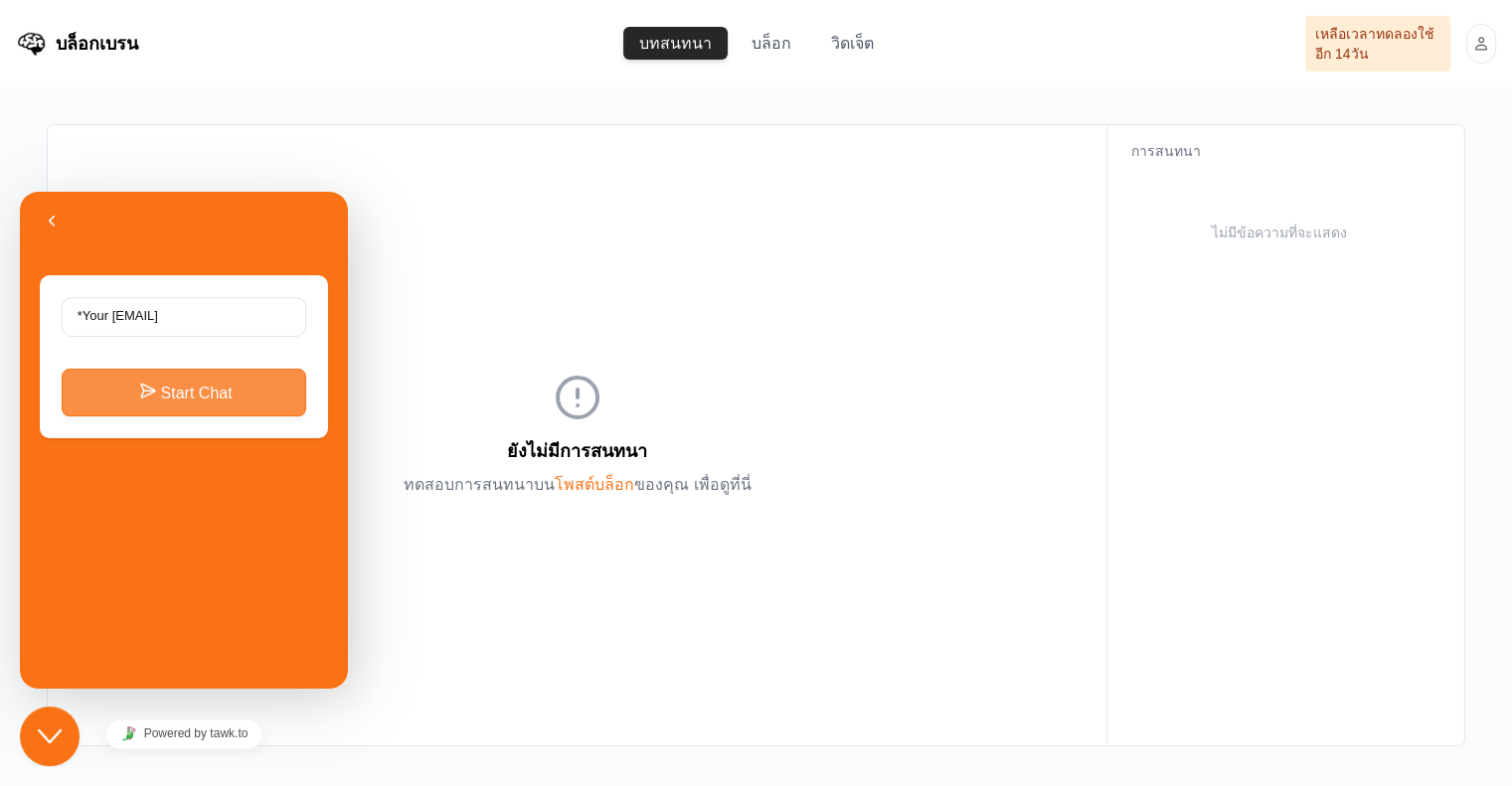 click on "Start Chat" at bounding box center (184, 393) 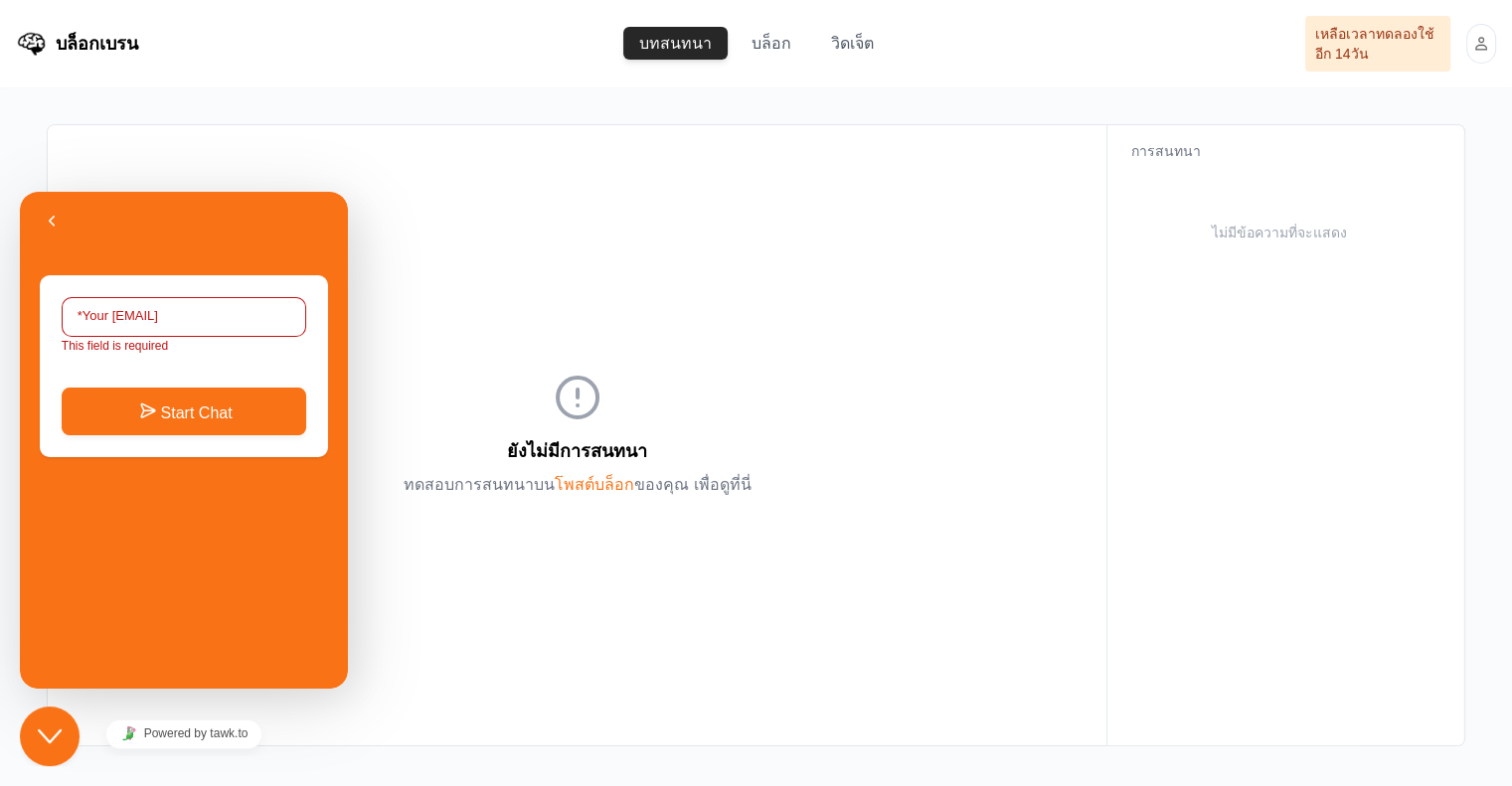 click on "ยังไม่มีการสนทนา ทดสอบการสนทนาบน โพสต์บล็อก  ของคุณ เพื่อดูที่นี่" at bounding box center [577, 435] 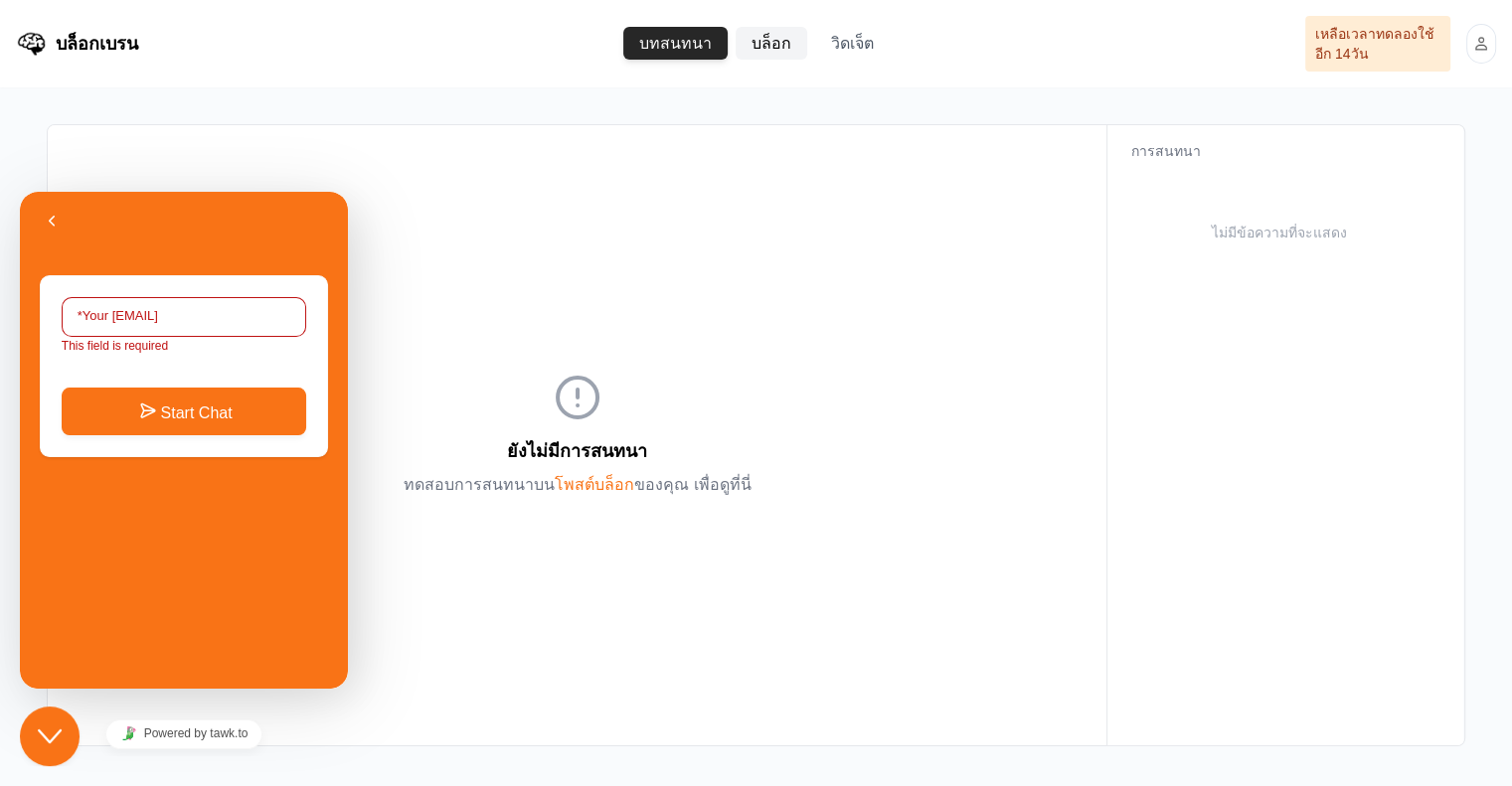 click on "บล็อก" at bounding box center (771, 43) 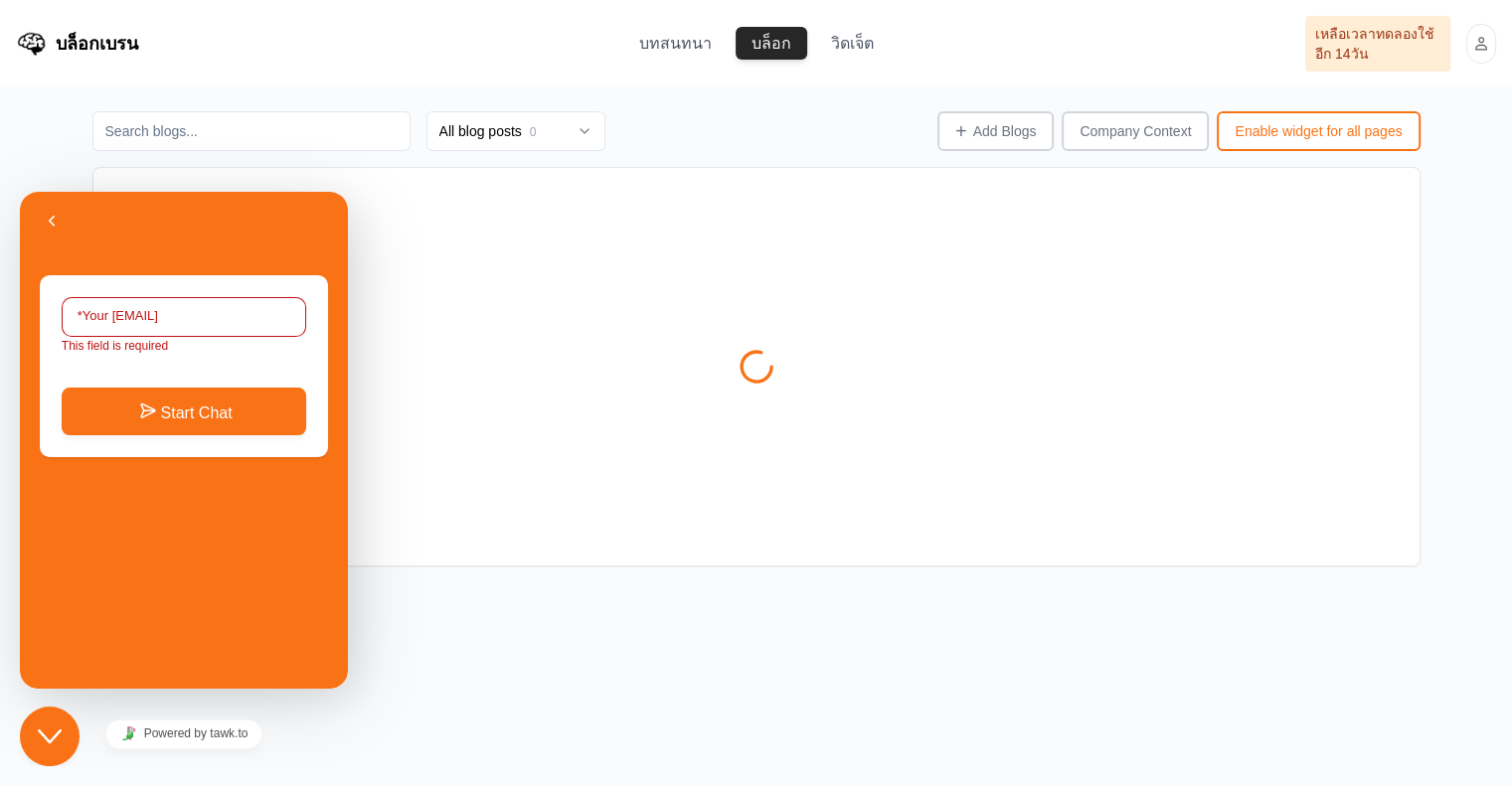 scroll, scrollTop: 0, scrollLeft: 0, axis: both 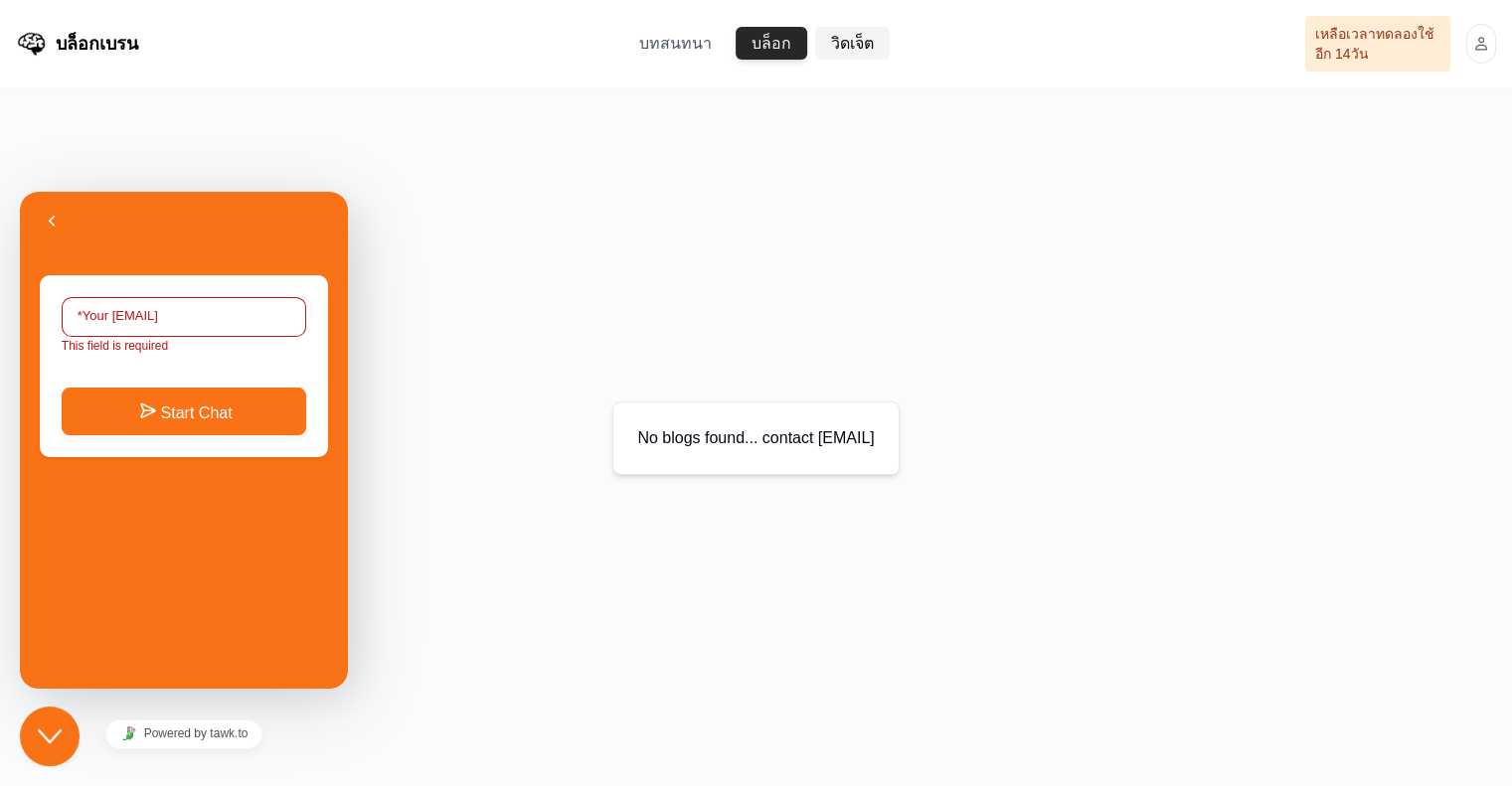 click on "วิดเจ็ต" at bounding box center (852, 43) 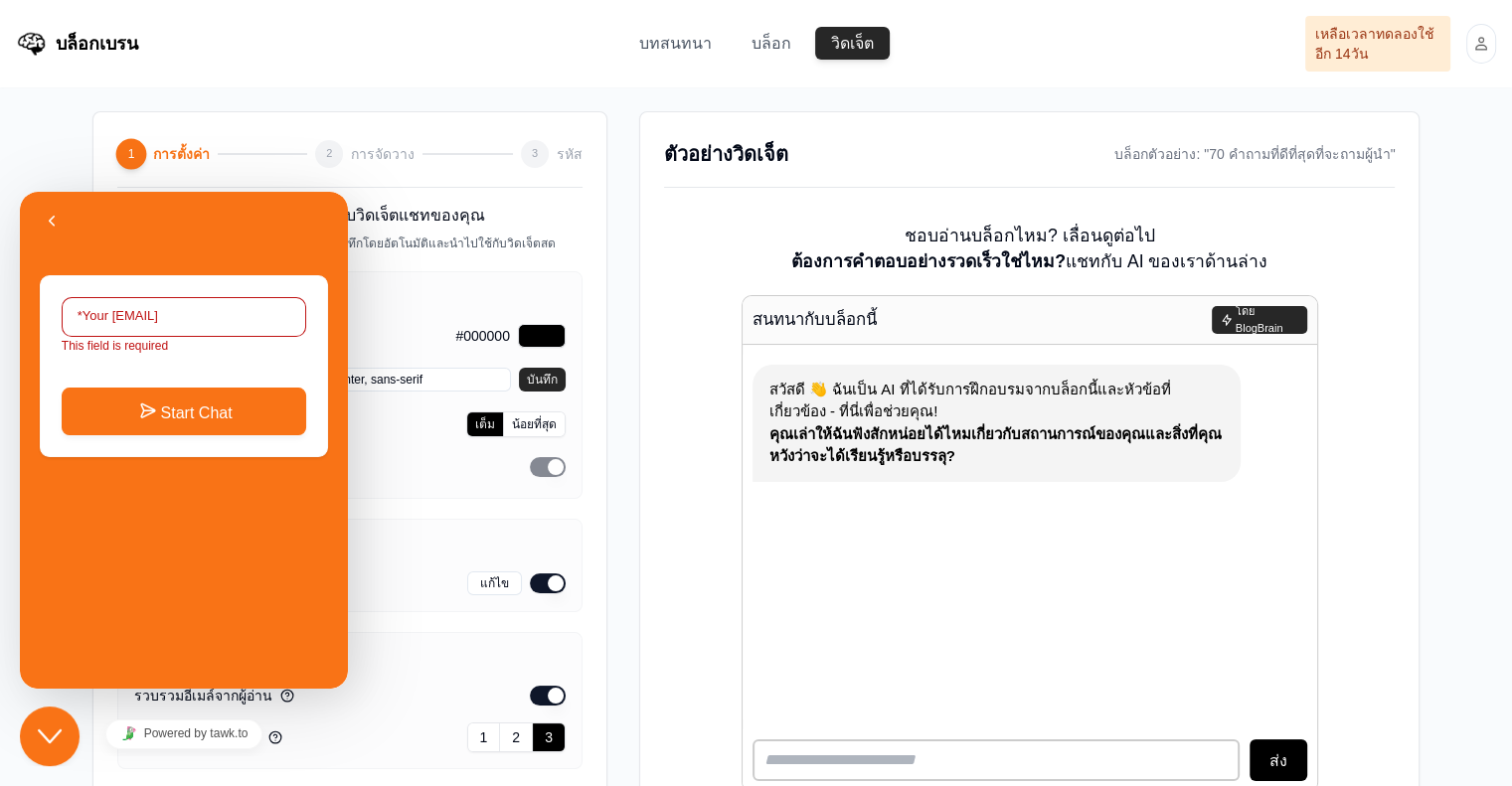click on "บล็อกเบรน บทสนทนา บล็อก วิดเจ็ต เหลือเวลาทดลองใช้อีก 14  วัน" at bounding box center (756, 44) 